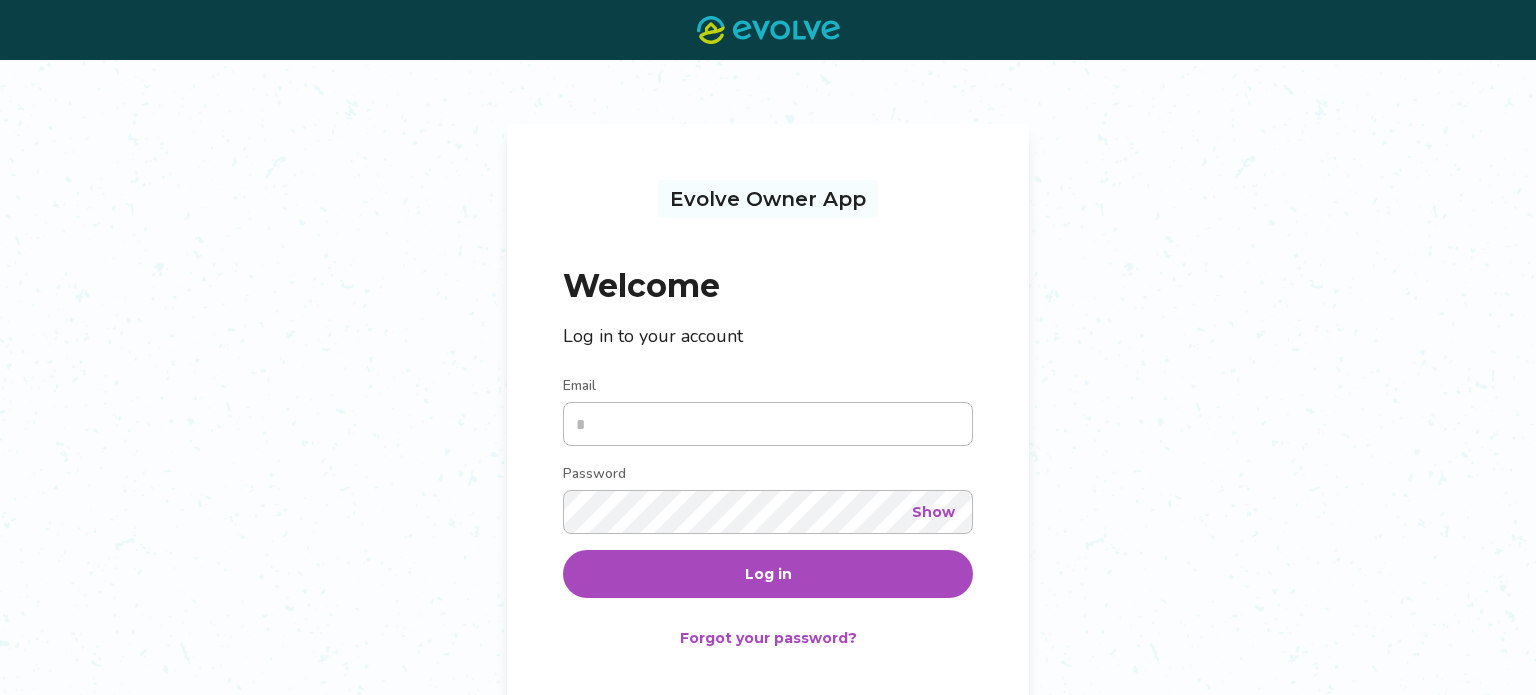 scroll, scrollTop: 0, scrollLeft: 0, axis: both 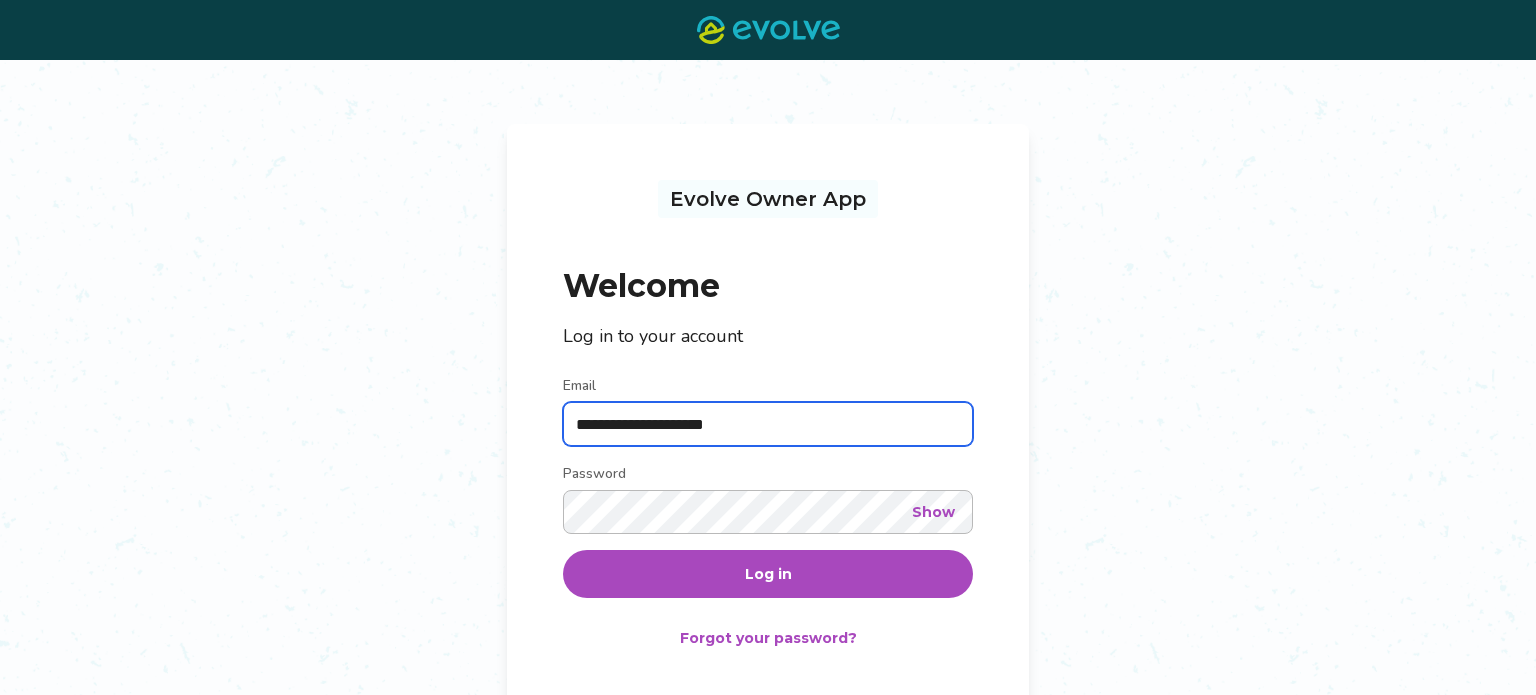 type on "**********" 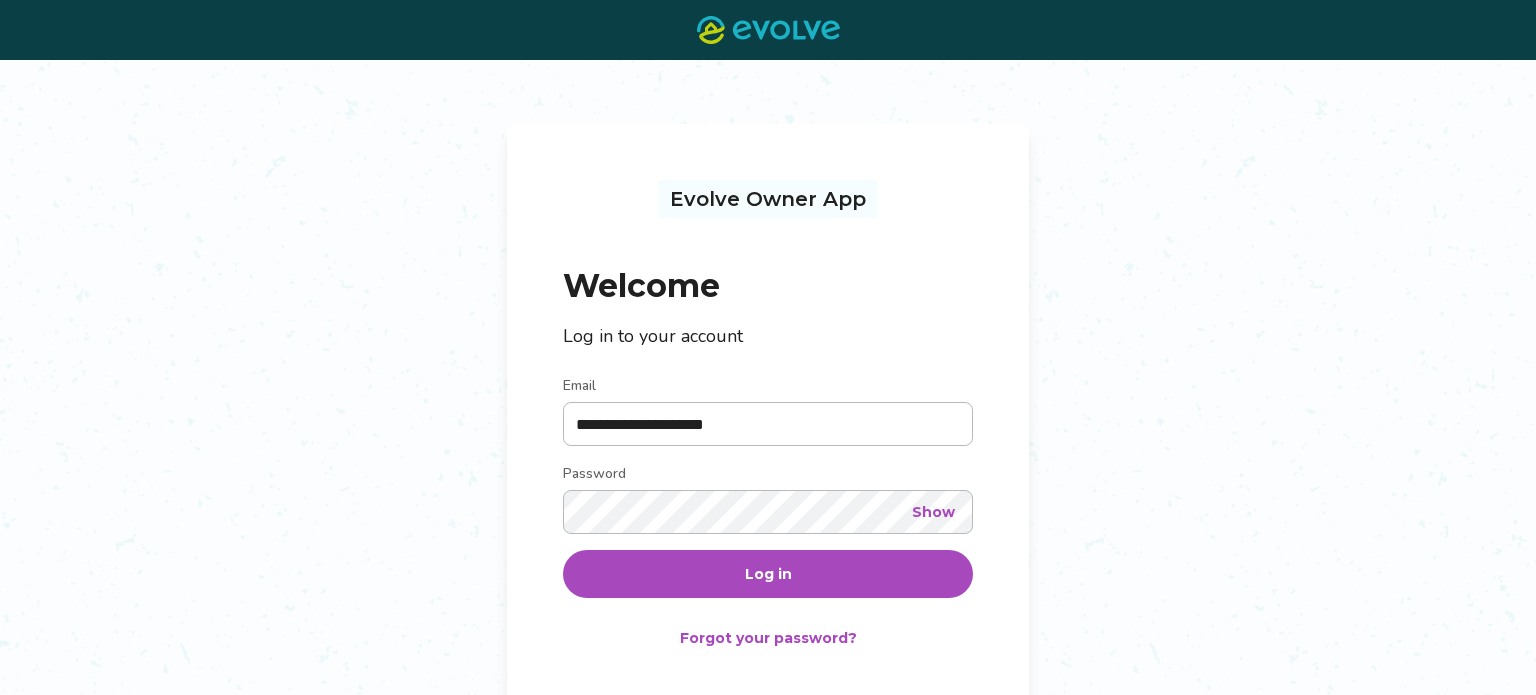click on "Show" at bounding box center (933, 512) 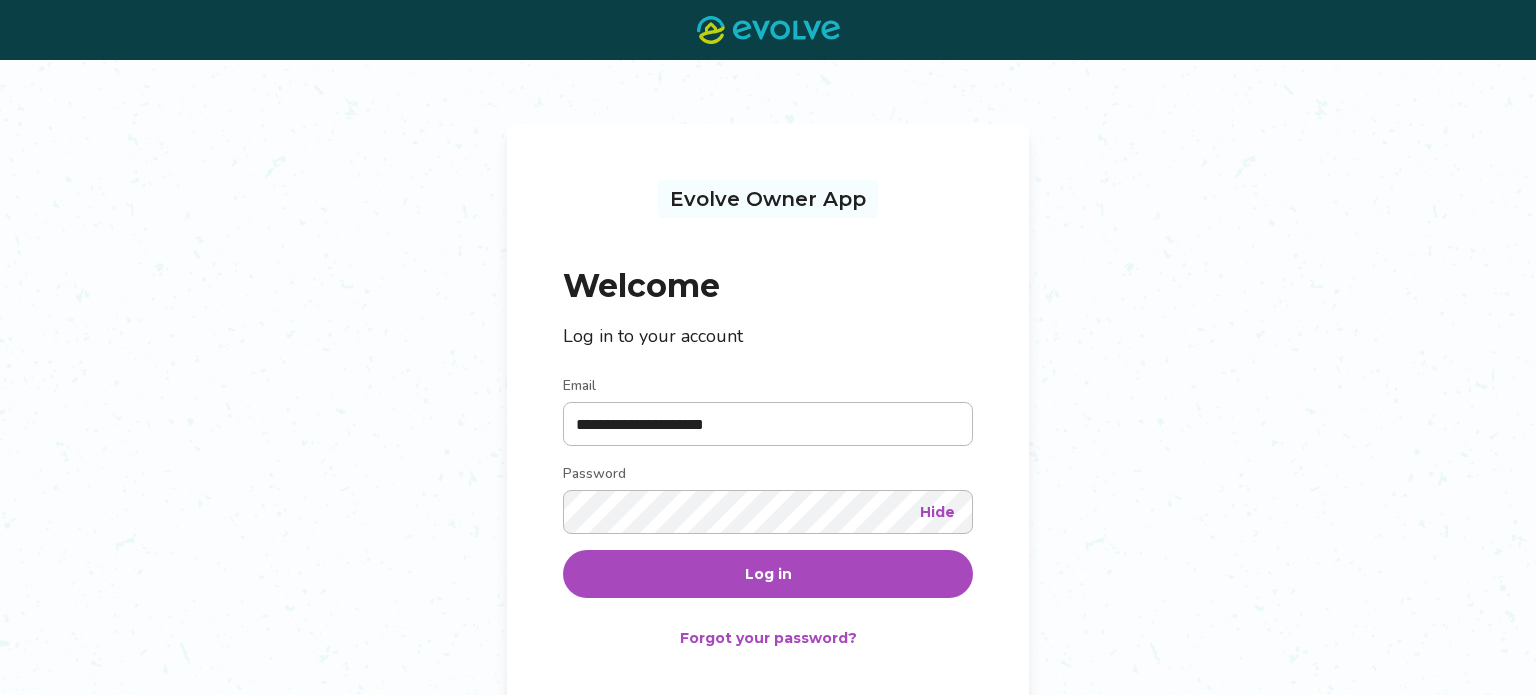 click on "Log in" at bounding box center [768, 574] 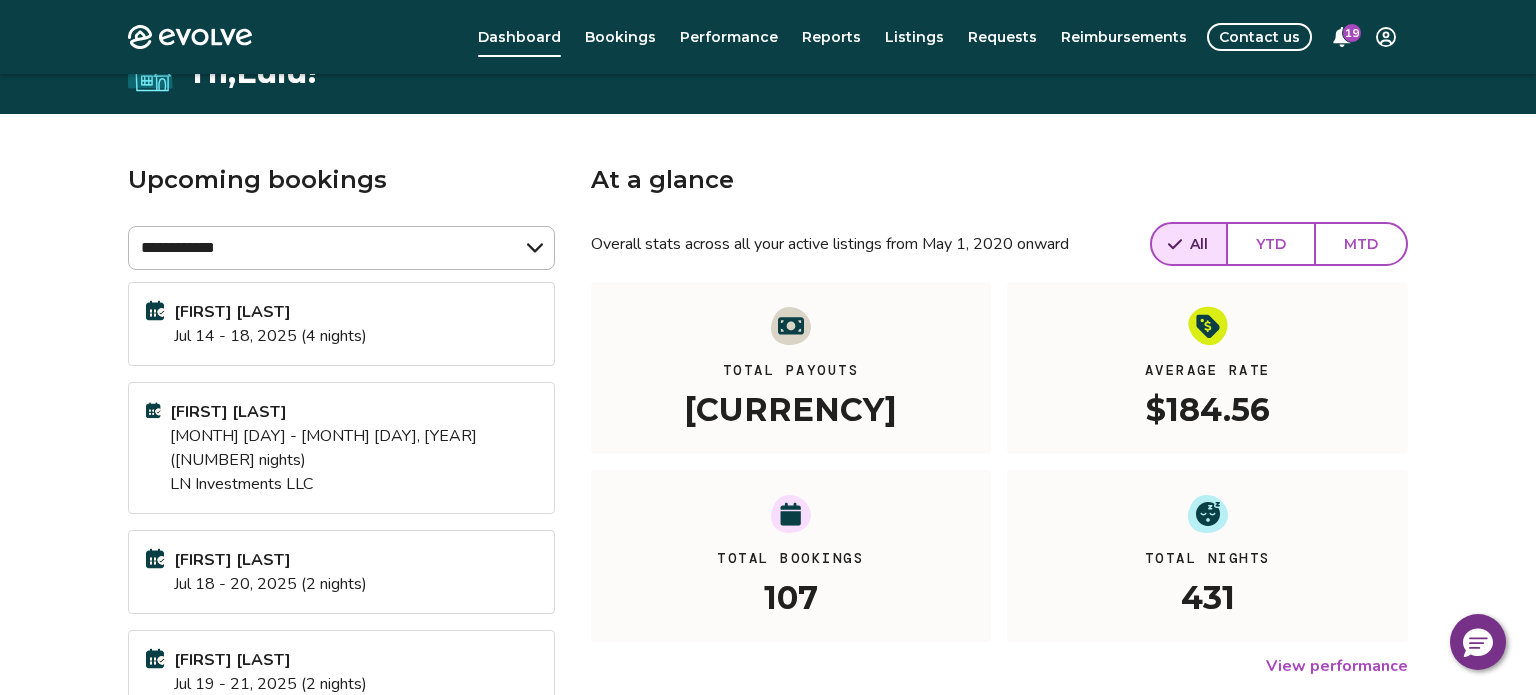 scroll, scrollTop: 8, scrollLeft: 0, axis: vertical 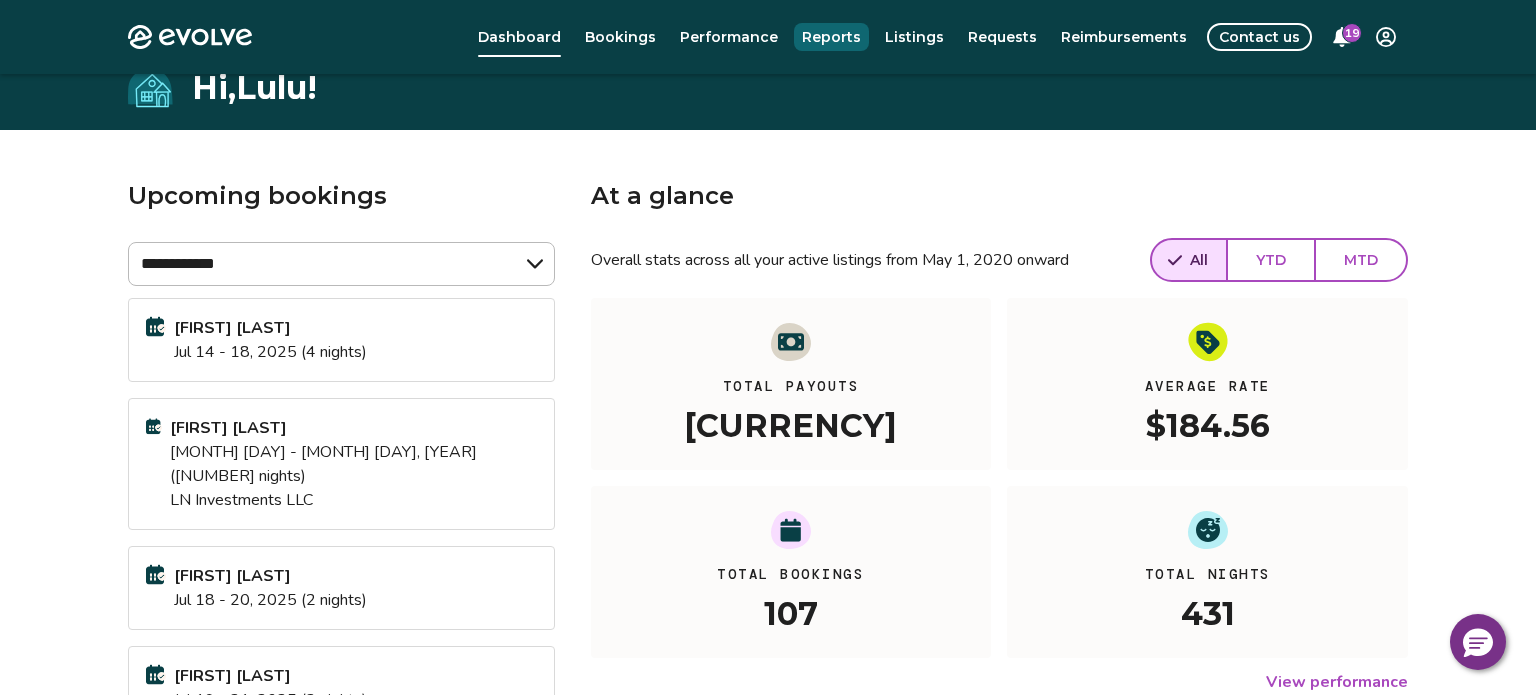 click on "Reports" at bounding box center (831, 37) 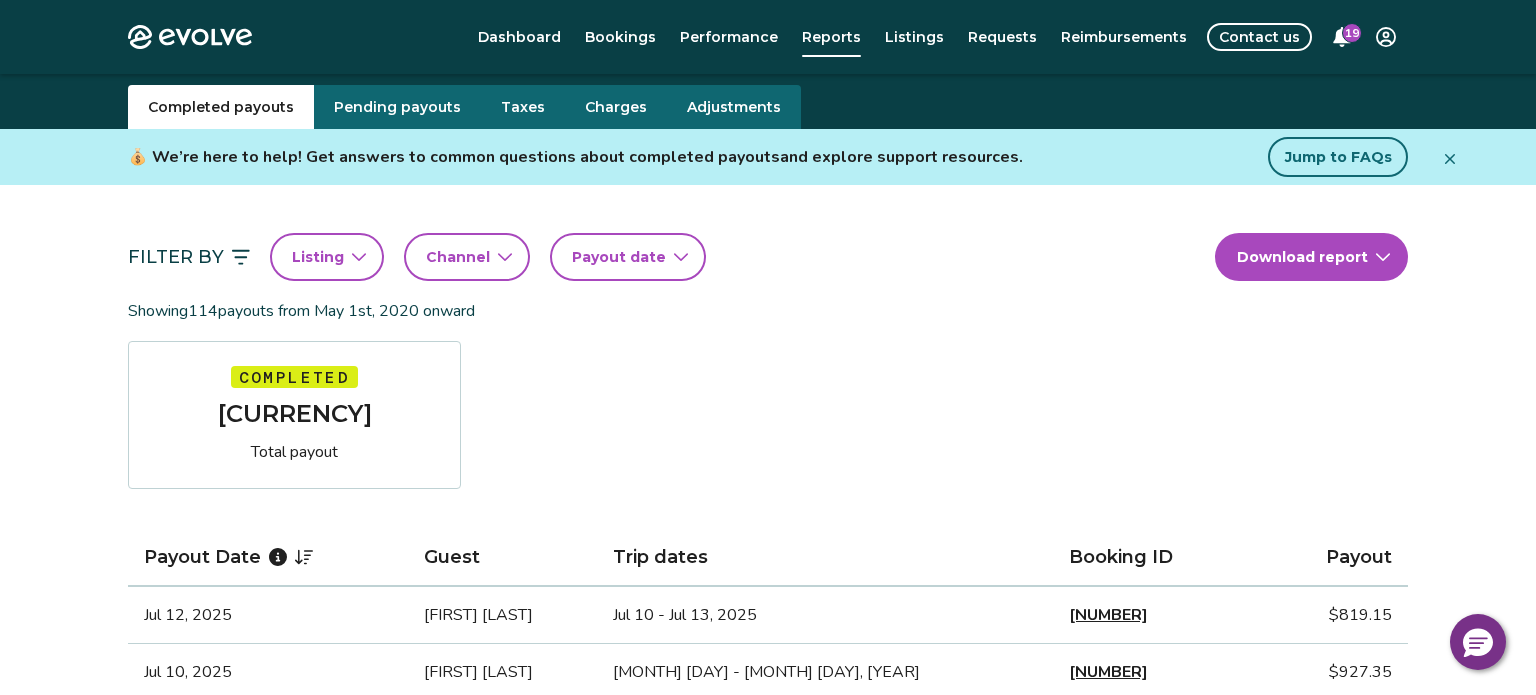 scroll, scrollTop: 44, scrollLeft: 0, axis: vertical 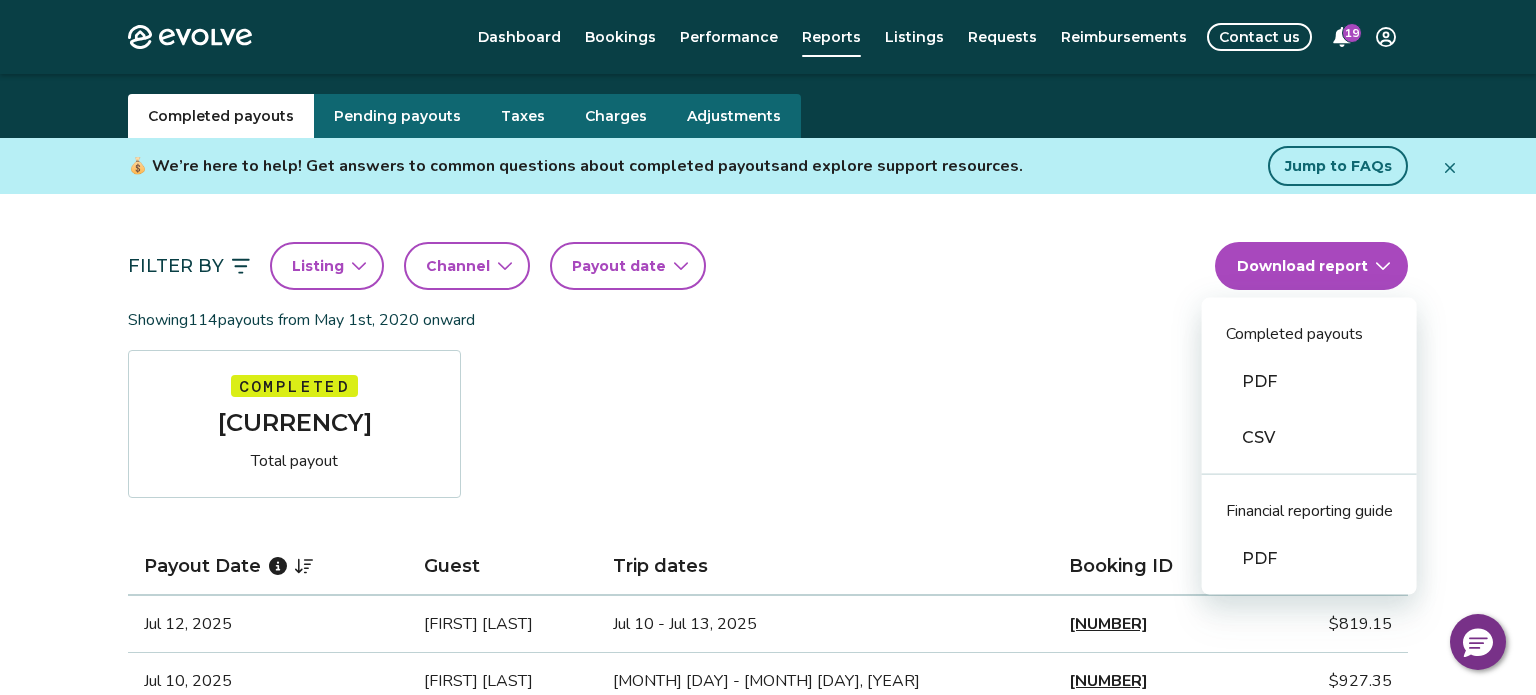 click on "Evolve Dashboard Bookings Performance Reports Listings Requests Reimbursements Contact us [NUMBER] Reports Completed payouts Pending payouts Taxes Charges Adjustments 💰 We’re here to help! Get answers to common questions about   completed payouts  and explore support resources. Jump to FAQs Filter By  Listing Channel Payout date Download   report Completed payouts PDF CSV Financial reporting guide PDF Showing  114  payouts   from [MONTH] [DAY], [YEAR] onward Completed [CURRENCY] Total payout Payout Date Guest Trip dates Booking ID Payout [MONTH] [DAY], [YEAR] [FIRST] [LAST] [MONTH] [DAY] - [MONTH] [DAY], [YEAR] [NUMBER] [CURRENCY] [MONTH] [DAY], [YEAR] [FIRST] [LAST] [MONTH] [DAY] - [MONTH] [DAY], [YEAR] [NUMBER] [CURRENCY] [MONTH] [DAY], [YEAR] [FIRST] [LAST] [MONTH] [DAY] - [MONTH] [DAY], [YEAR] [NUMBER] [CURRENCY] [MONTH] [DAY], [YEAR] [FIRST] [LAST] [MONTH] [DAY] - [MONTH] [DAY], [YEAR] [NUMBER] [CURRENCY] [MONTH] [DAY], [YEAR] [FIRST] [LAST] [MONTH] [DAY] - [MONTH] [DAY], [YEAR] [NUMBER] [CURRENCY] [MONTH] [DAY], [YEAR] [FIRST] [LAST] [MONTH] [DAY] - [MONTH] [DAY], [YEAR] [NUMBER] [CURRENCY] [MONTH] [DAY], [YEAR] [FIRST] [LAST] [MONTH] [DAY] - [MONTH] [DAY], [YEAR] [NUMBER] [CURRENCY] [MONTH] [DAY], [YEAR] [FIRST] [LAST] [MONTH] [DAY] - [MONTH] [DAY], [YEAR] [NUMBER] [CURRENCY] [MONTH] [DAY], [YEAR] [FIRST] [LAST] [MONTH] [DAY] - [MONTH] [DAY], [YEAR] [NUMBER] [CURRENCY] [MONTH] [DAY], [YEAR] [FIRST] [LAST] [MONTH] [DAY] - [MONTH] [DAY], [YEAR] [NUMBER] [CURRENCY] [MONTH] [DAY], [YEAR] [FIRST] [LAST] [MONTH] [DAY] - [MONTH] [DAY], [YEAR] [NUMBER] [CURRENCY]" at bounding box center (768, 1253) 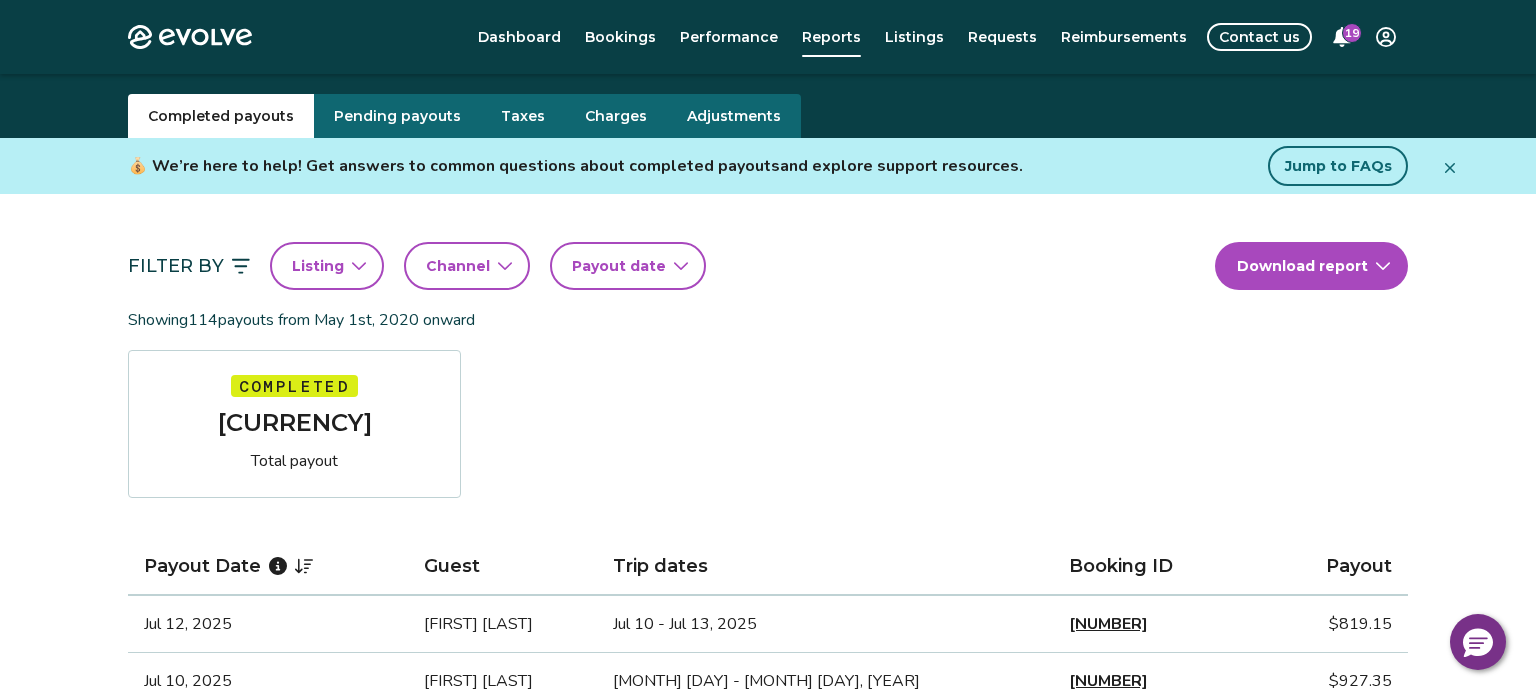 click on "Filter By  Listing Channel Payout date Download   report Showing  114  payouts   from [MONTH] [DAY], [YEAR] onward Completed [CURRENCY] Total payout Payout Date Guest Trip dates Booking ID Payout [MONTH] [DAY], [YEAR] [FIRST] [LAST] [MONTH] [DAY] - [MONTH] [DAY], [YEAR] [NUMBER] [CURRENCY] [MONTH] [DAY], [YEAR] [FIRST] [LAST] [MONTH] [DAY] - [MONTH] [DAY], [YEAR] [NUMBER] [CURRENCY] [MONTH] [DAY], [YEAR] [FIRST] [LAST] [MONTH] [DAY] - [MONTH] [DAY], [YEAR] [NUMBER] [CURRENCY] [MONTH] [DAY], [YEAR] [FIRST] [LAST] [MONTH] [DAY] - [MONTH] [DAY], [YEAR] [NUMBER] [CURRENCY] [MONTH] [DAY], [YEAR] [FIRST] [LAST] [MONTH] [DAY] - [MONTH] [DAY], [YEAR] [NUMBER] [CURRENCY] [MONTH] [DAY], [YEAR] [FIRST] [LAST] [MONTH] [DAY] - [MONTH] [DAY], [YEAR] [NUMBER] [CURRENCY] [MONTH] [DAY], [YEAR] [FIRST] [LAST] [MONTH] [DAY] - [MONTH] [DAY], [YEAR] [NUMBER] [CURRENCY] [MONTH] [DAY], [YEAR] [FIRST] [LAST] [MONTH] [DAY] - [MONTH] [DAY], [YEAR] [NUMBER] [CURRENCY] [MONTH] [DAY], [YEAR] [FIRST] [LAST] [MONTH] [DAY] - [MONTH] [DAY], [YEAR] [NUMBER] [CURRENCY] [MONTH] [DAY], [YEAR] [FIRST] [LAST] [MONTH] [DAY] - [MONTH] [DAY], [YEAR] [NUMBER] [CURRENCY] [MONTH] [DAY], [YEAR] [FIRST] [LAST] [MONTH] [DAY] - [MONTH] [DAY], [YEAR] [NUMBER] [CURRENCY]" at bounding box center [768, 1045] 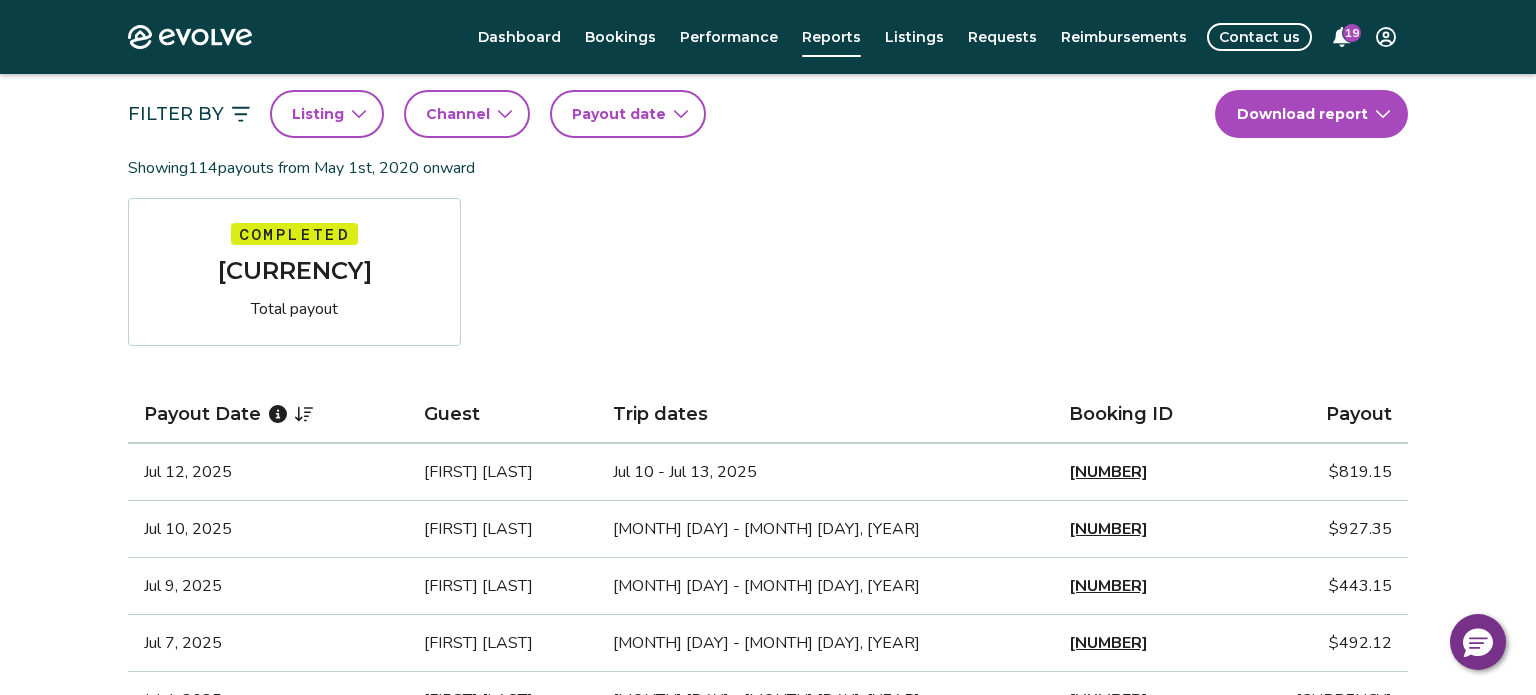 scroll, scrollTop: 0, scrollLeft: 0, axis: both 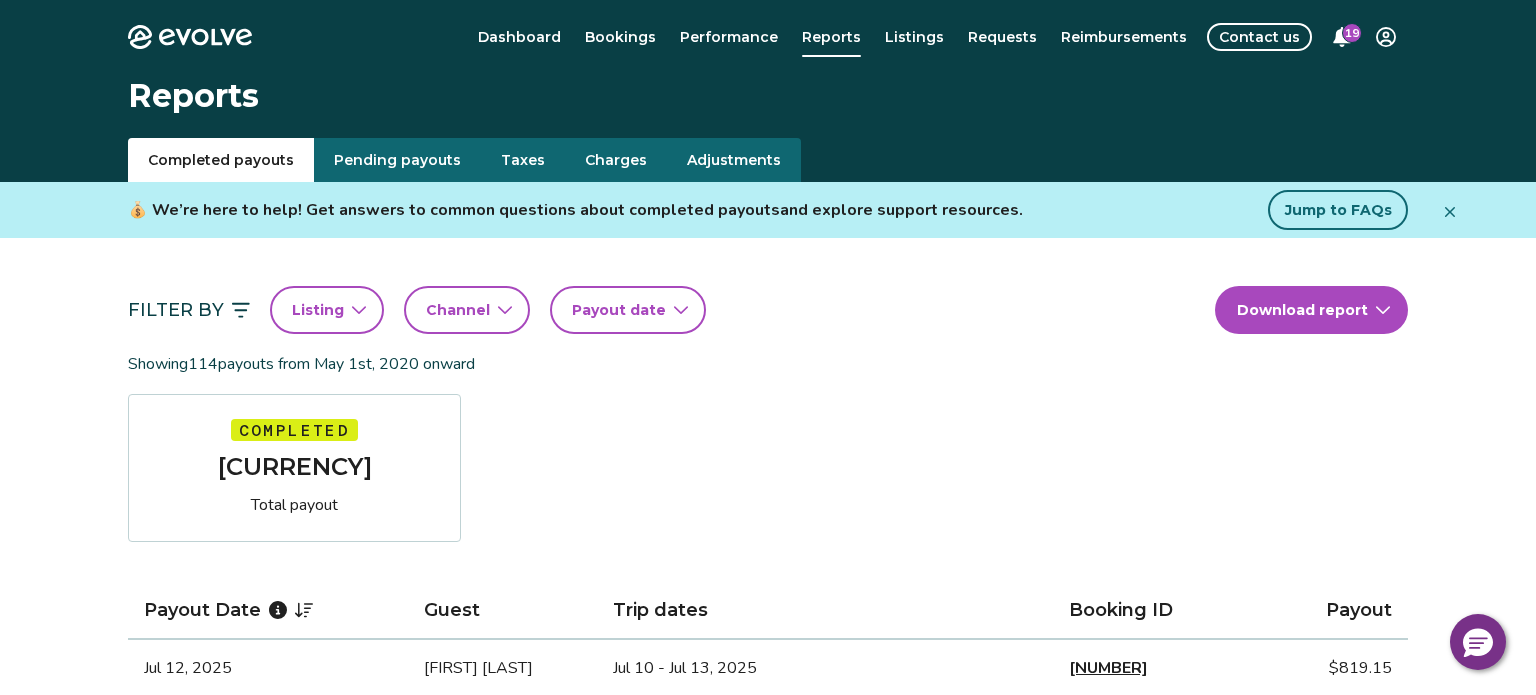 click on "Listing" at bounding box center [318, 310] 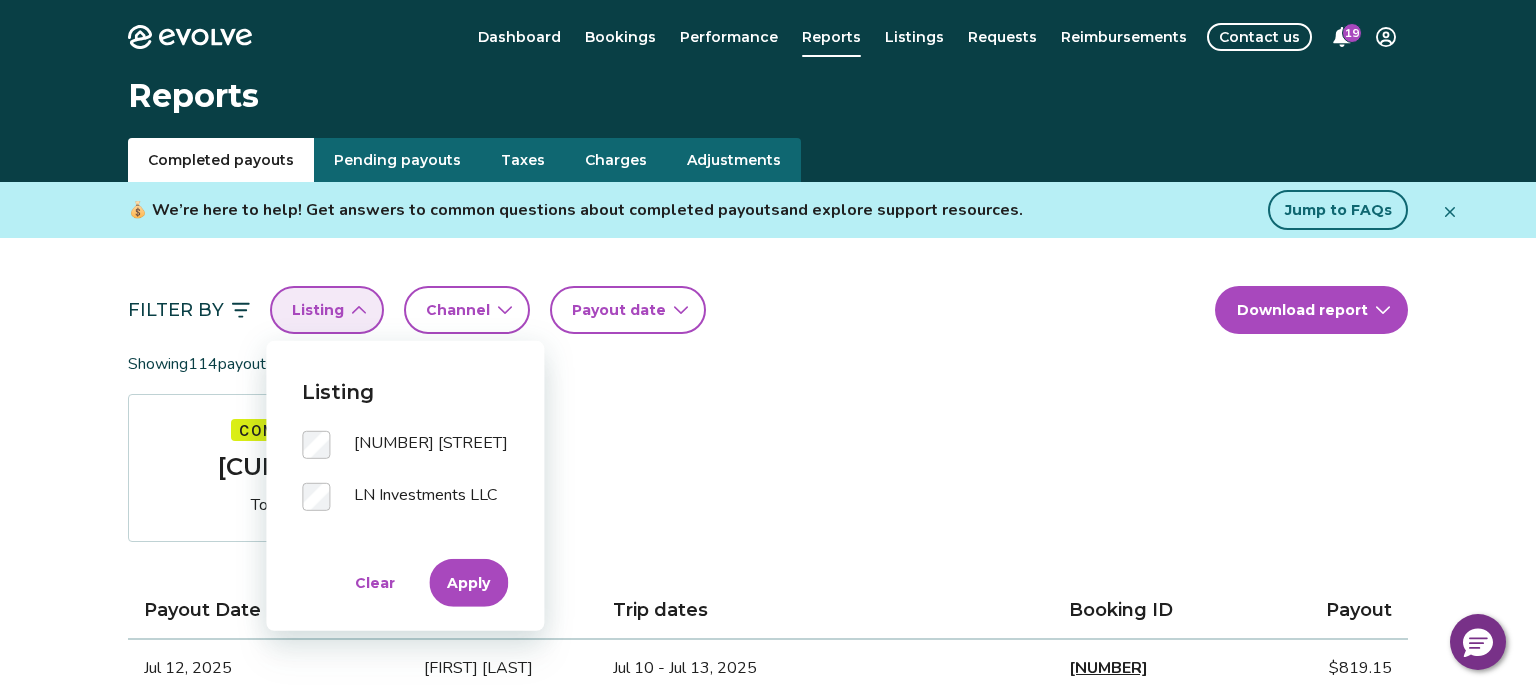 click on "Apply" at bounding box center (468, 583) 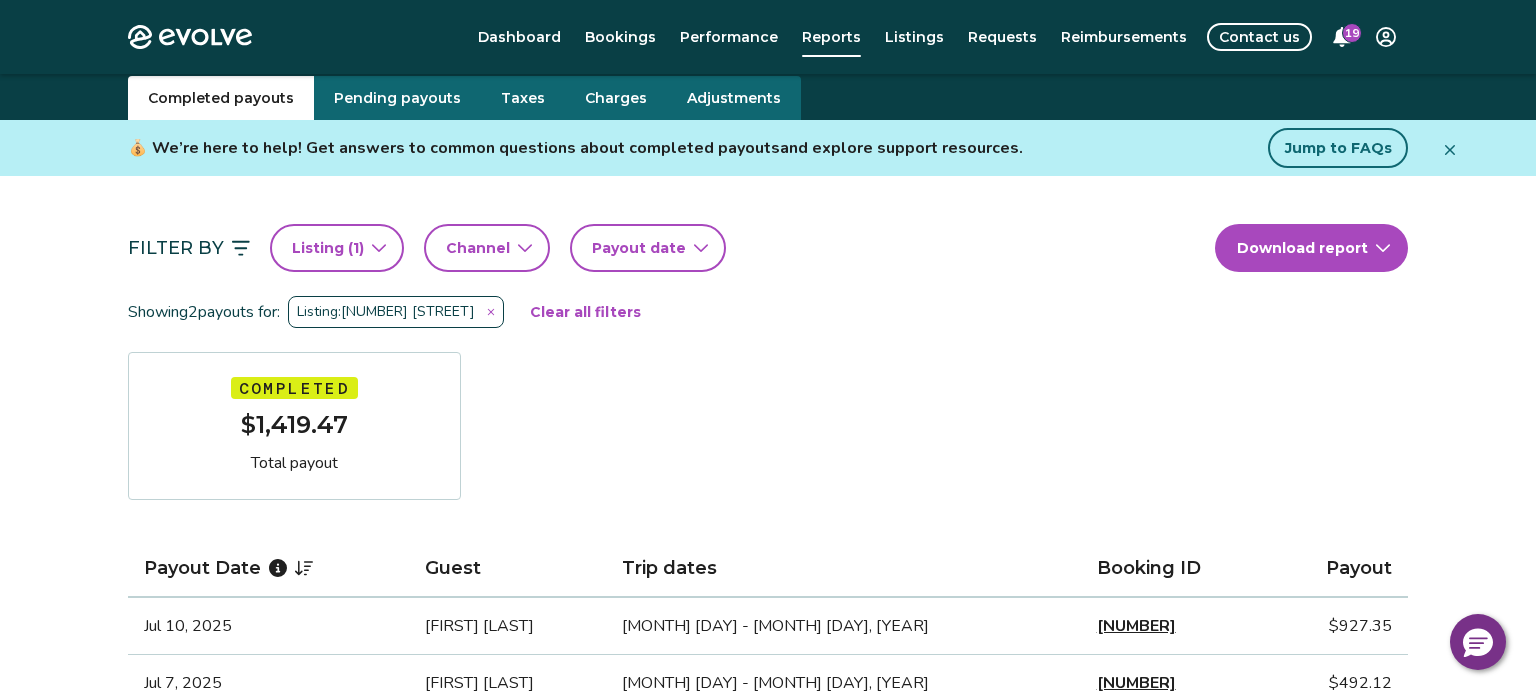 scroll, scrollTop: 71, scrollLeft: 0, axis: vertical 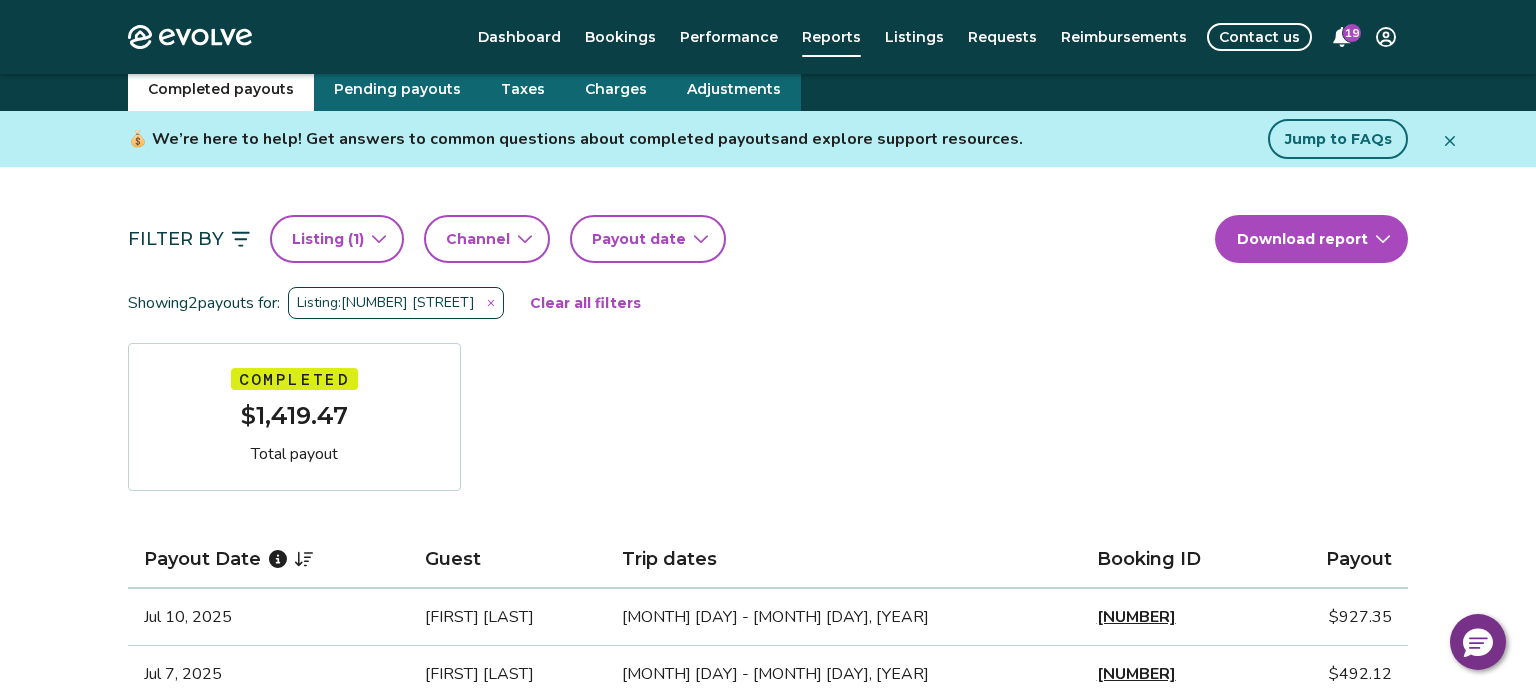 click 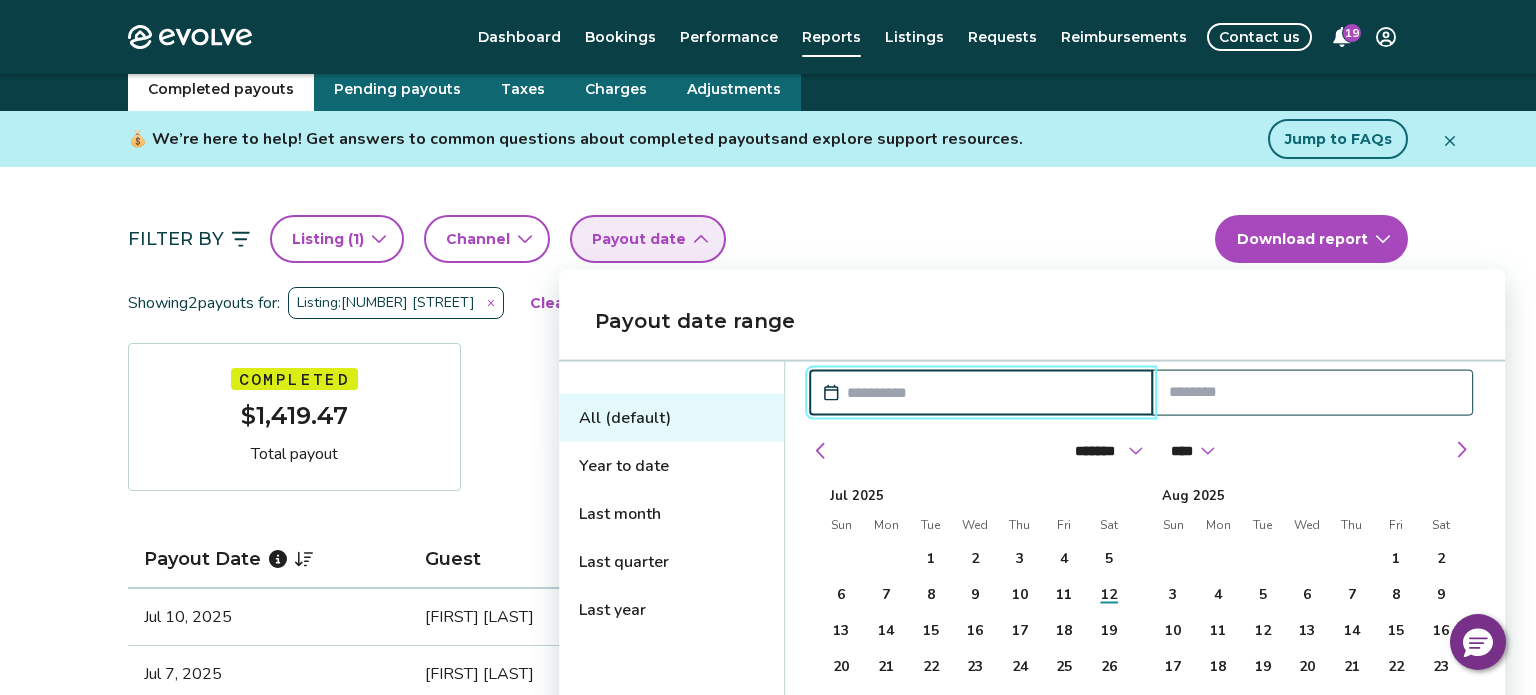 click on "Payout date range" at bounding box center (1032, 321) 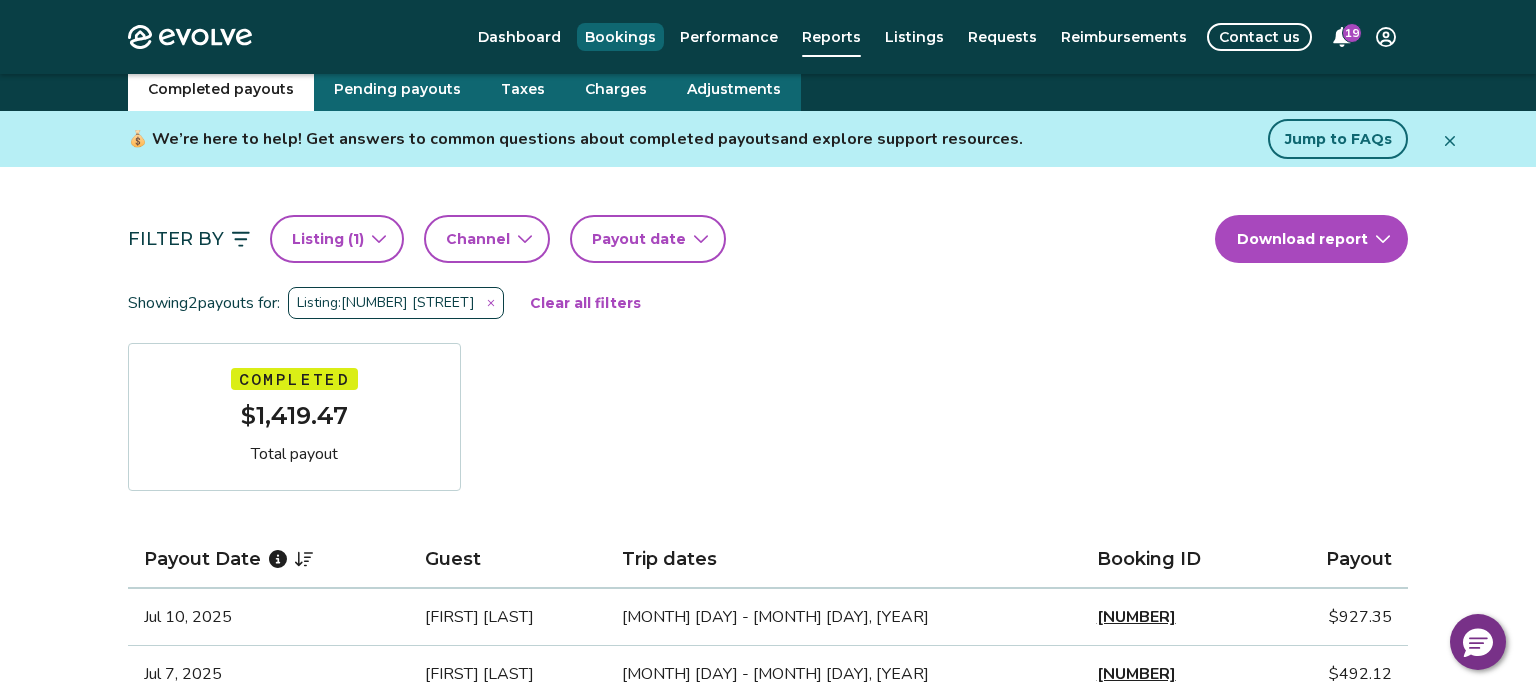 click on "Bookings" at bounding box center [620, 37] 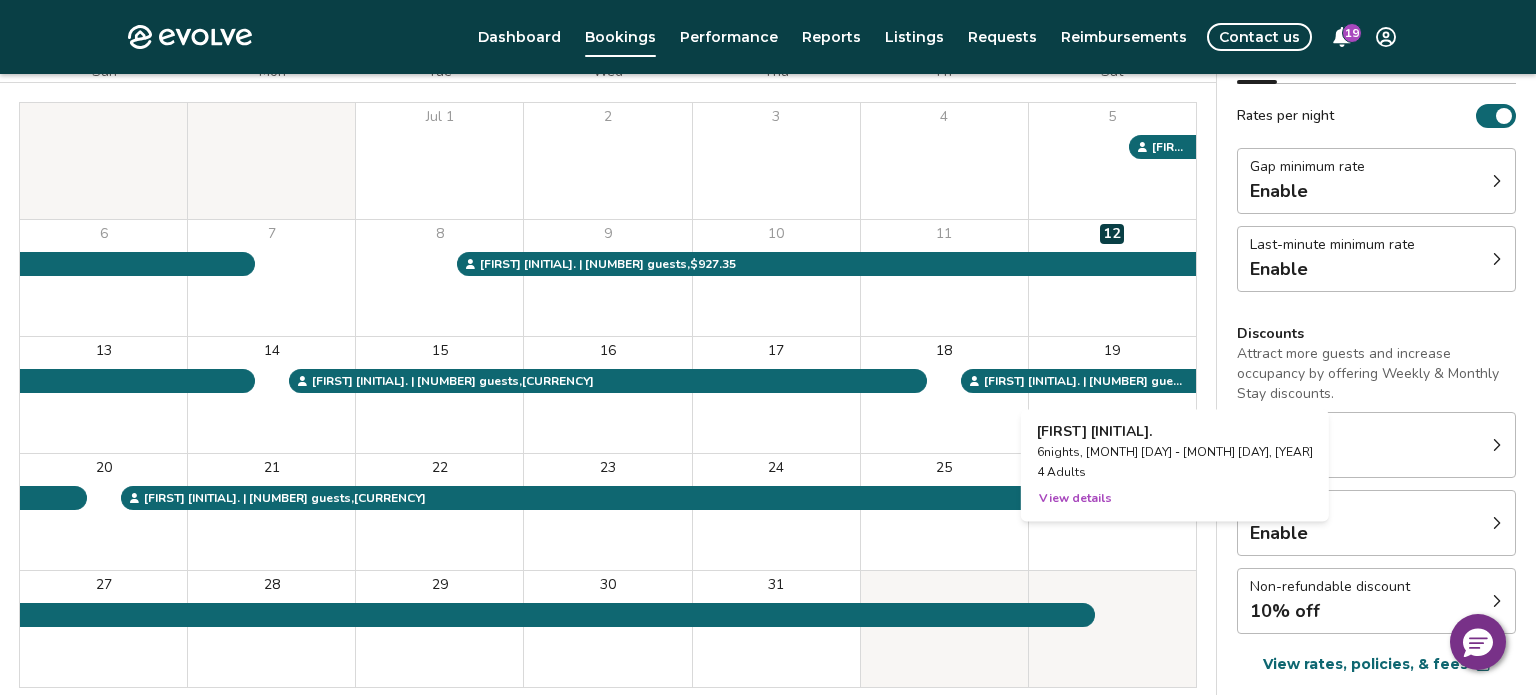 scroll, scrollTop: 0, scrollLeft: 0, axis: both 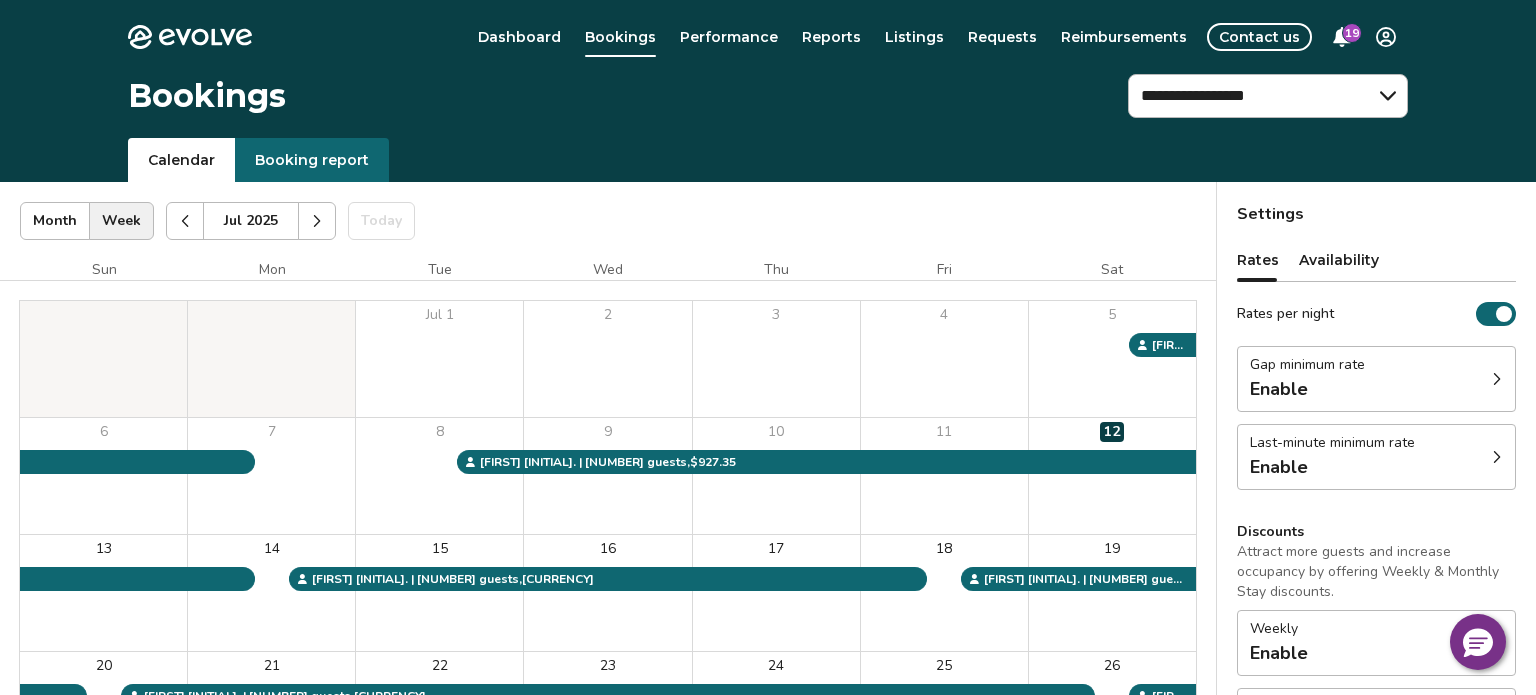click on "Booking report" at bounding box center (312, 160) 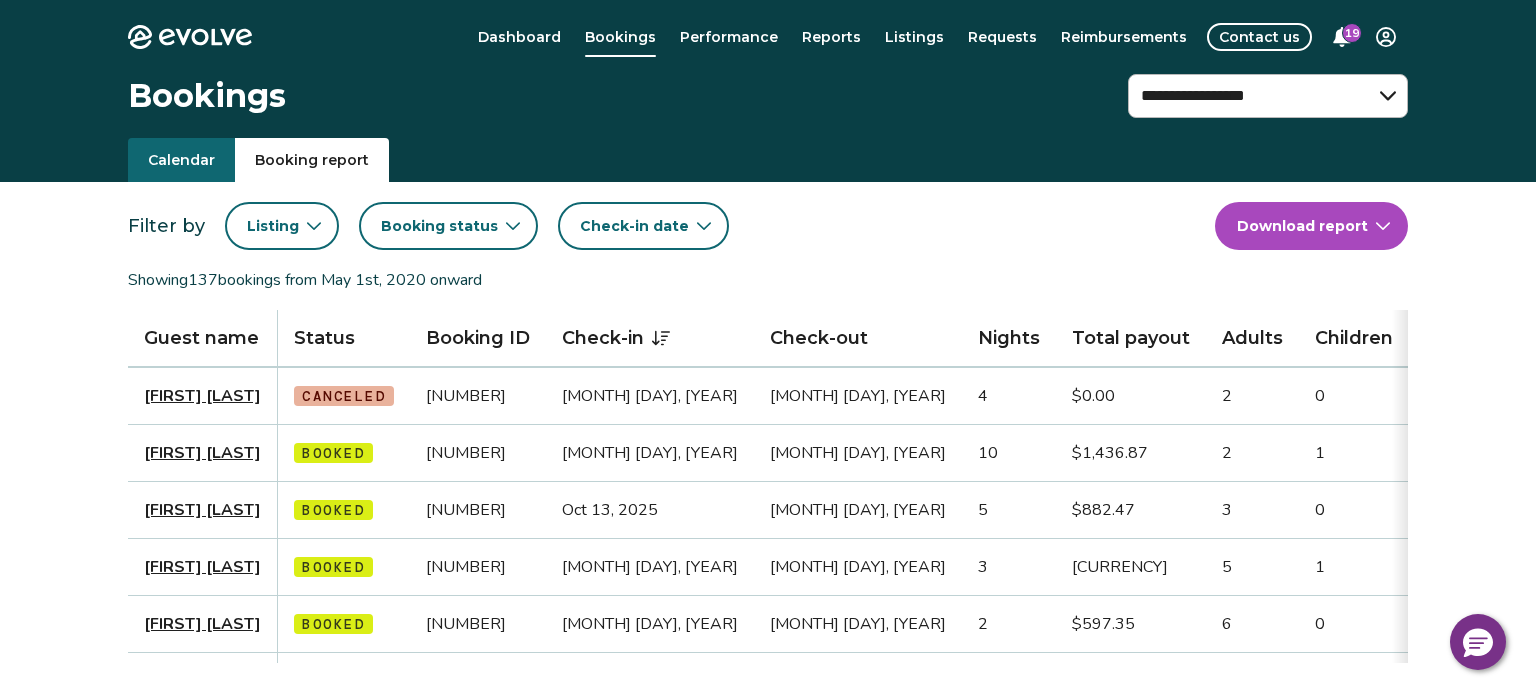 click 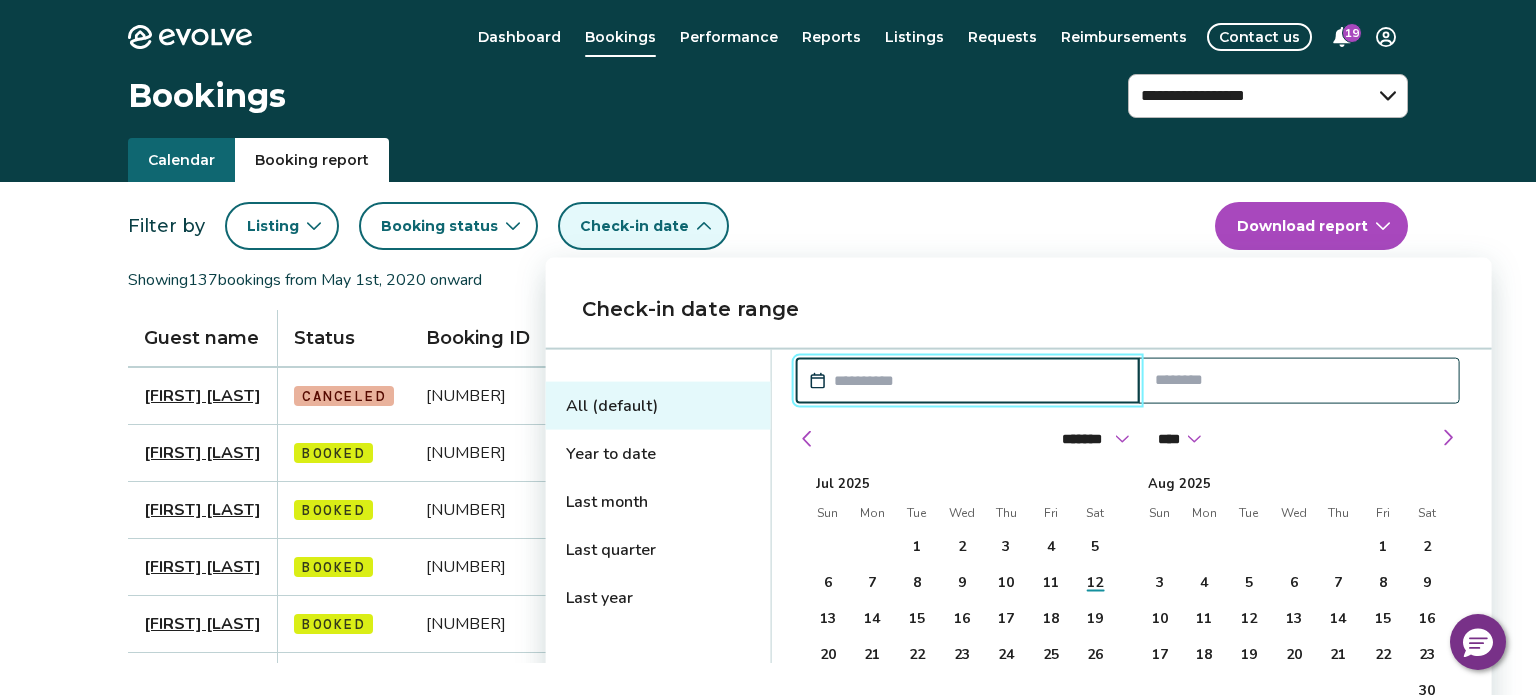 click at bounding box center [978, 381] 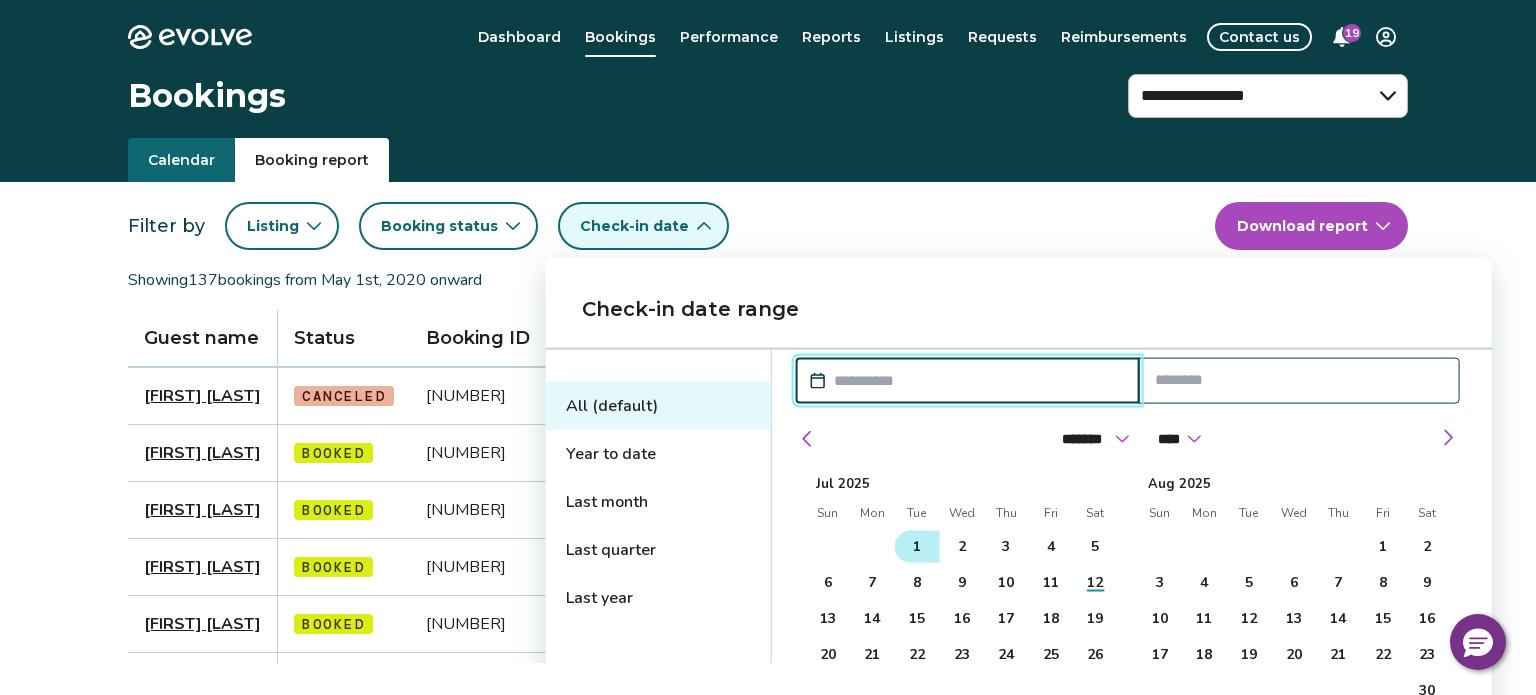 click on "1" at bounding box center (917, 547) 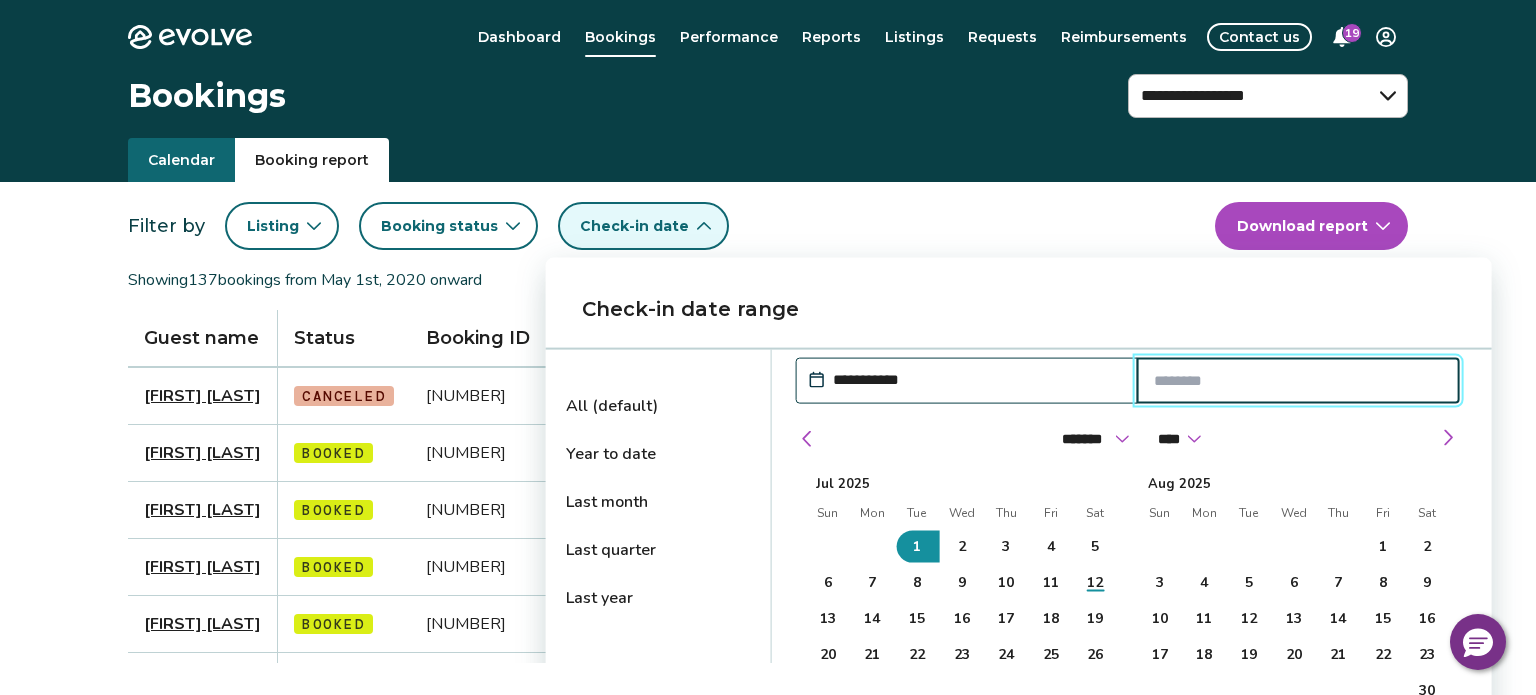 click at bounding box center [1298, 381] 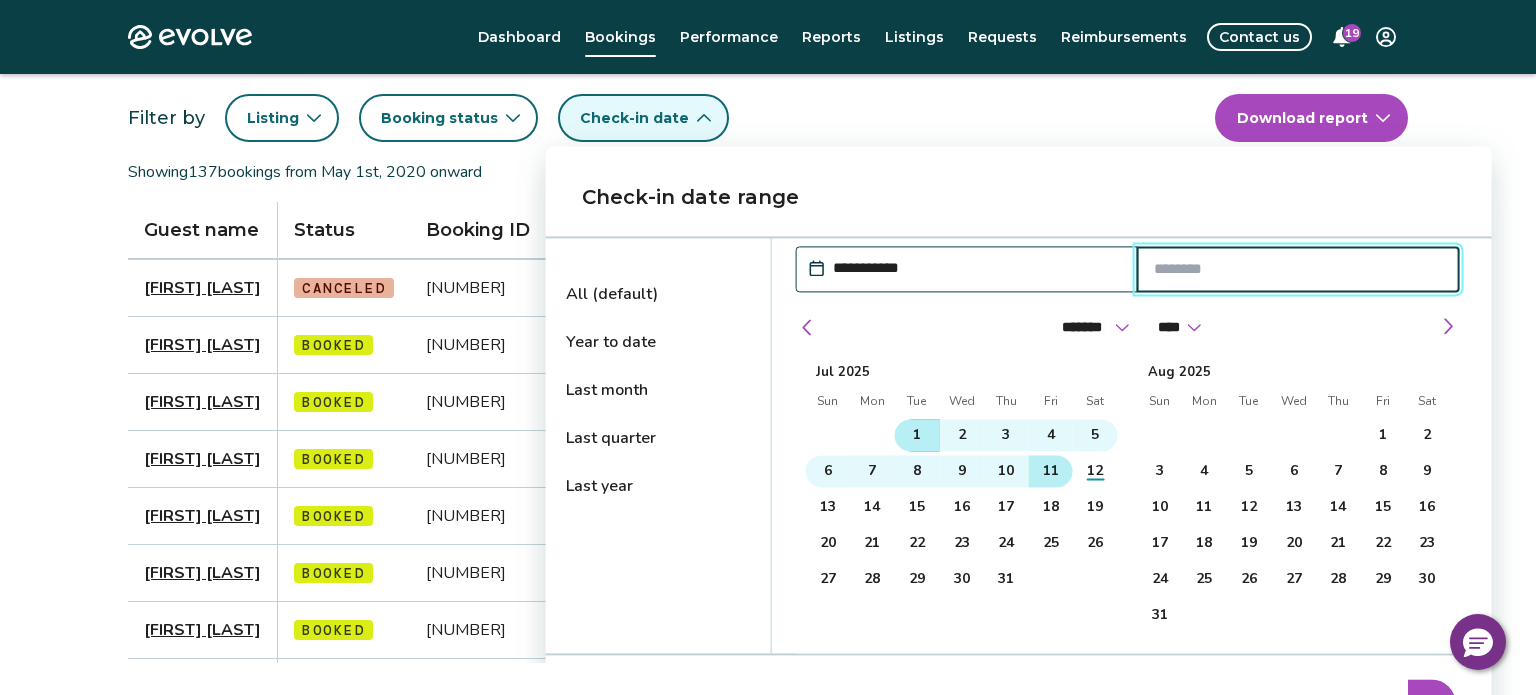 scroll, scrollTop: 123, scrollLeft: 0, axis: vertical 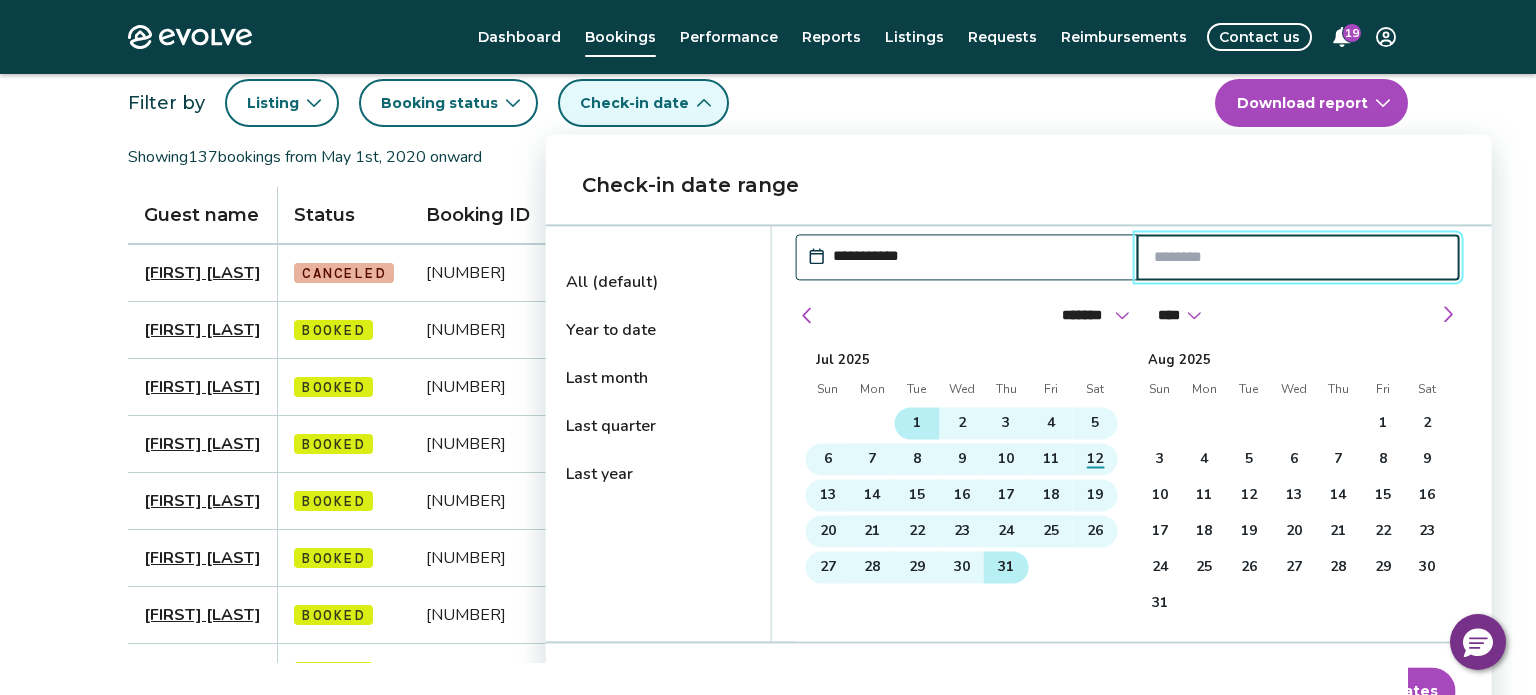 click on "31" at bounding box center (1006, 567) 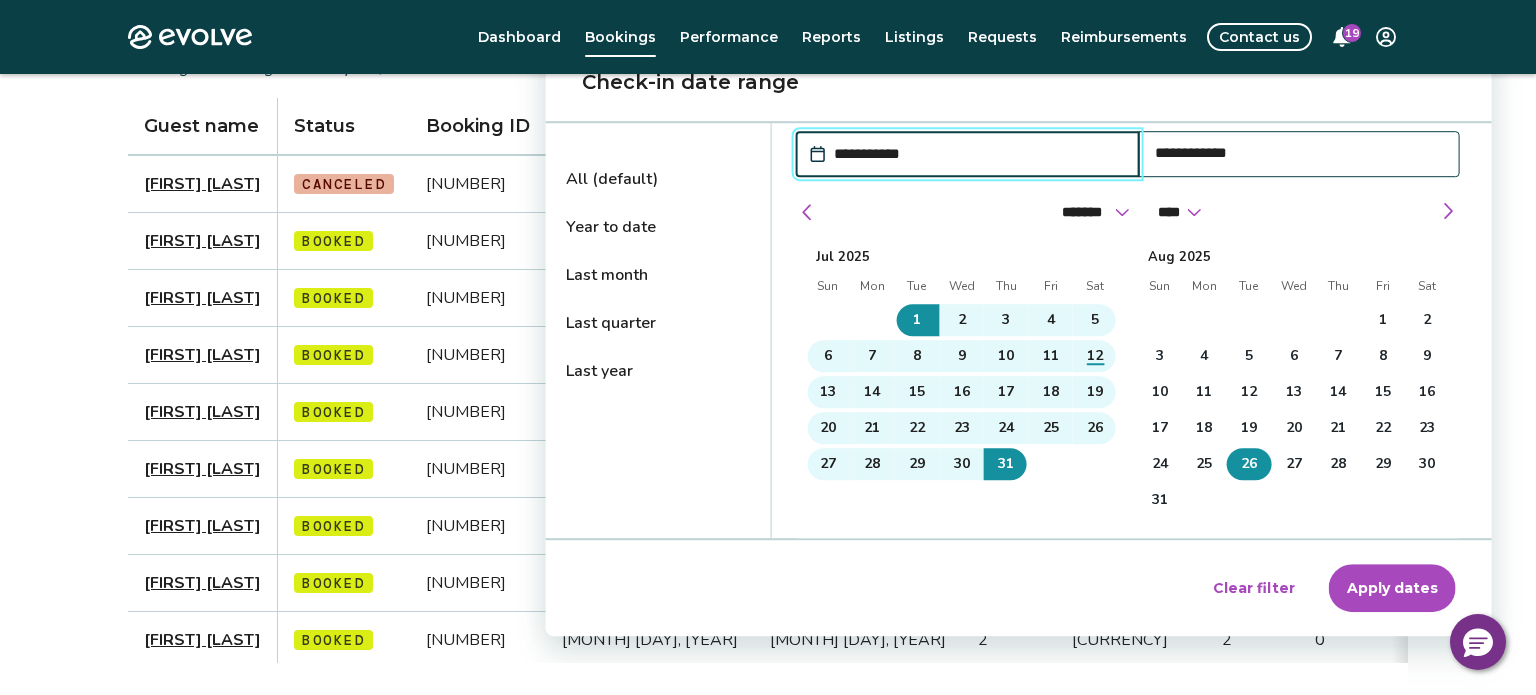 scroll, scrollTop: 236, scrollLeft: 0, axis: vertical 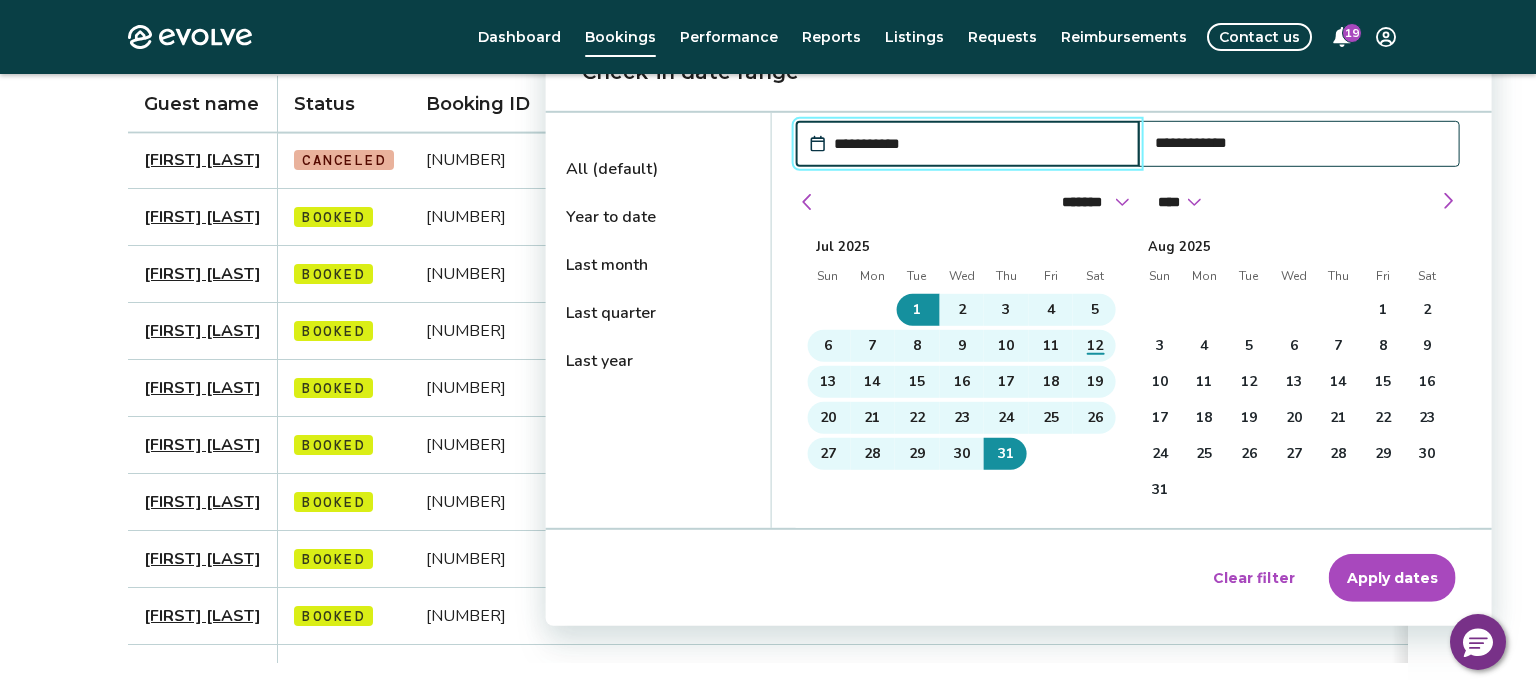 click on "Apply dates" at bounding box center [1392, 578] 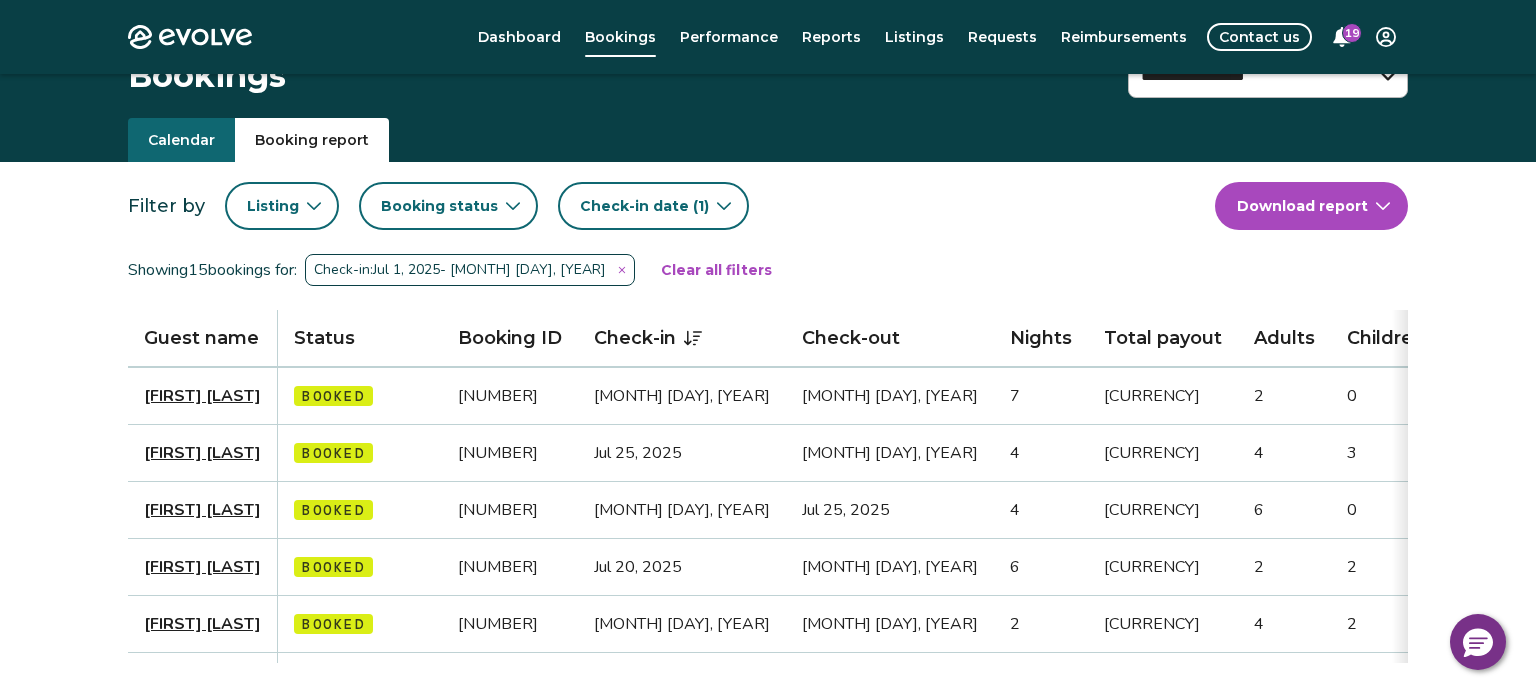 scroll, scrollTop: 31, scrollLeft: 0, axis: vertical 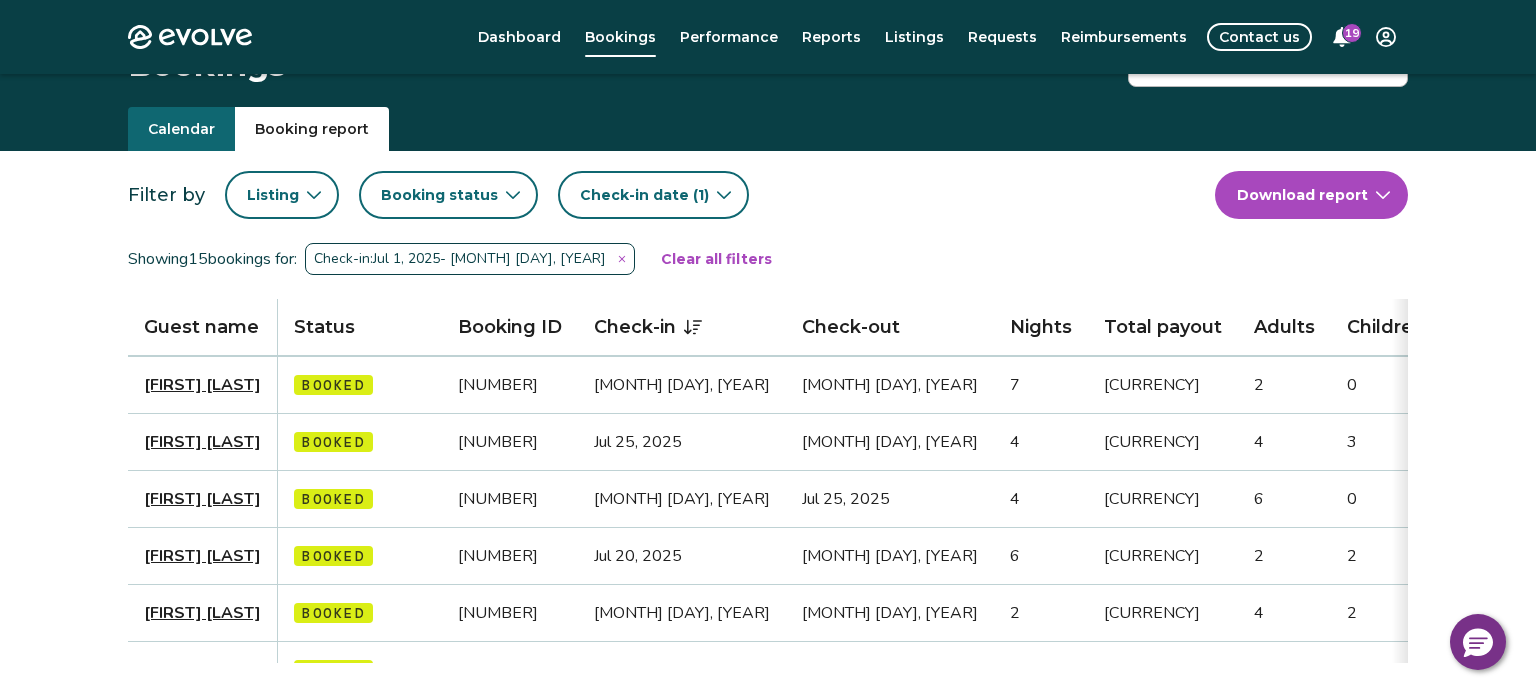 click on "Listing" at bounding box center [282, 195] 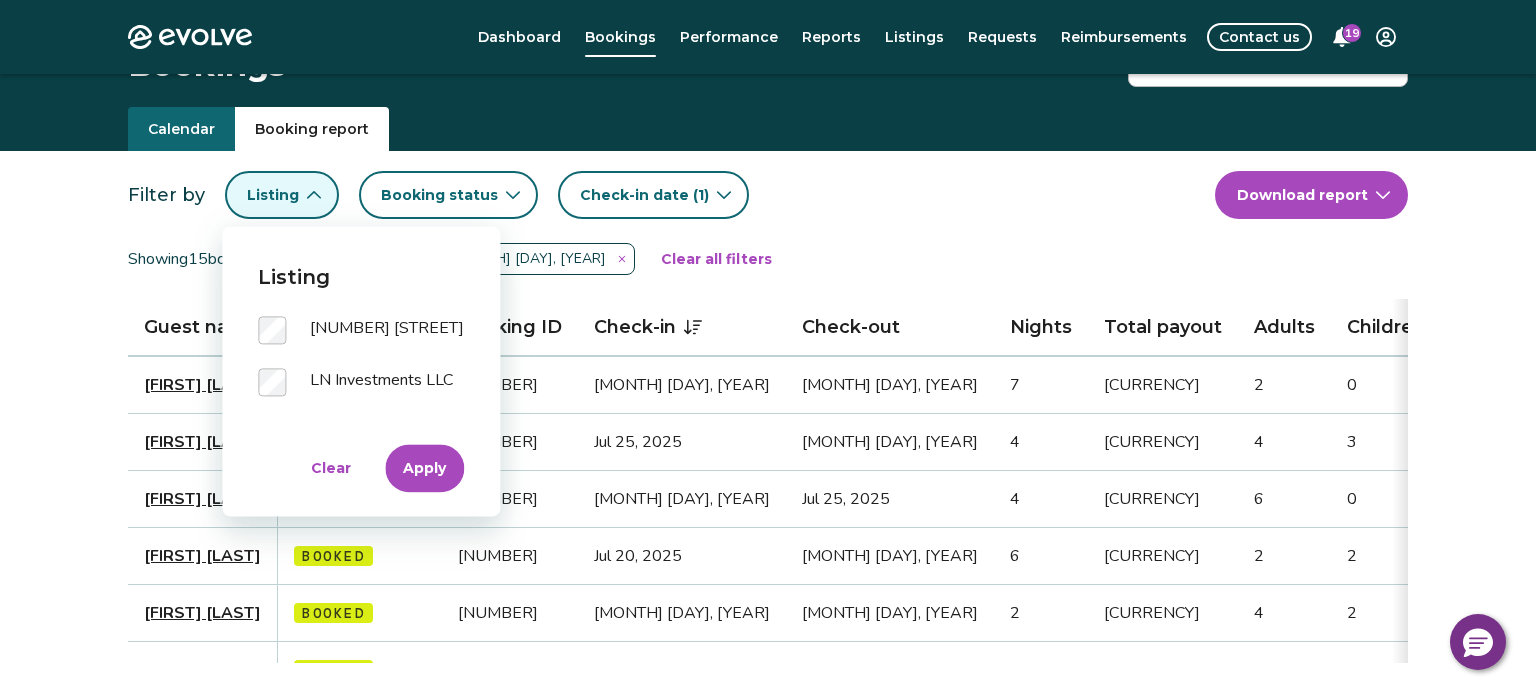 click on "Apply" at bounding box center (424, 468) 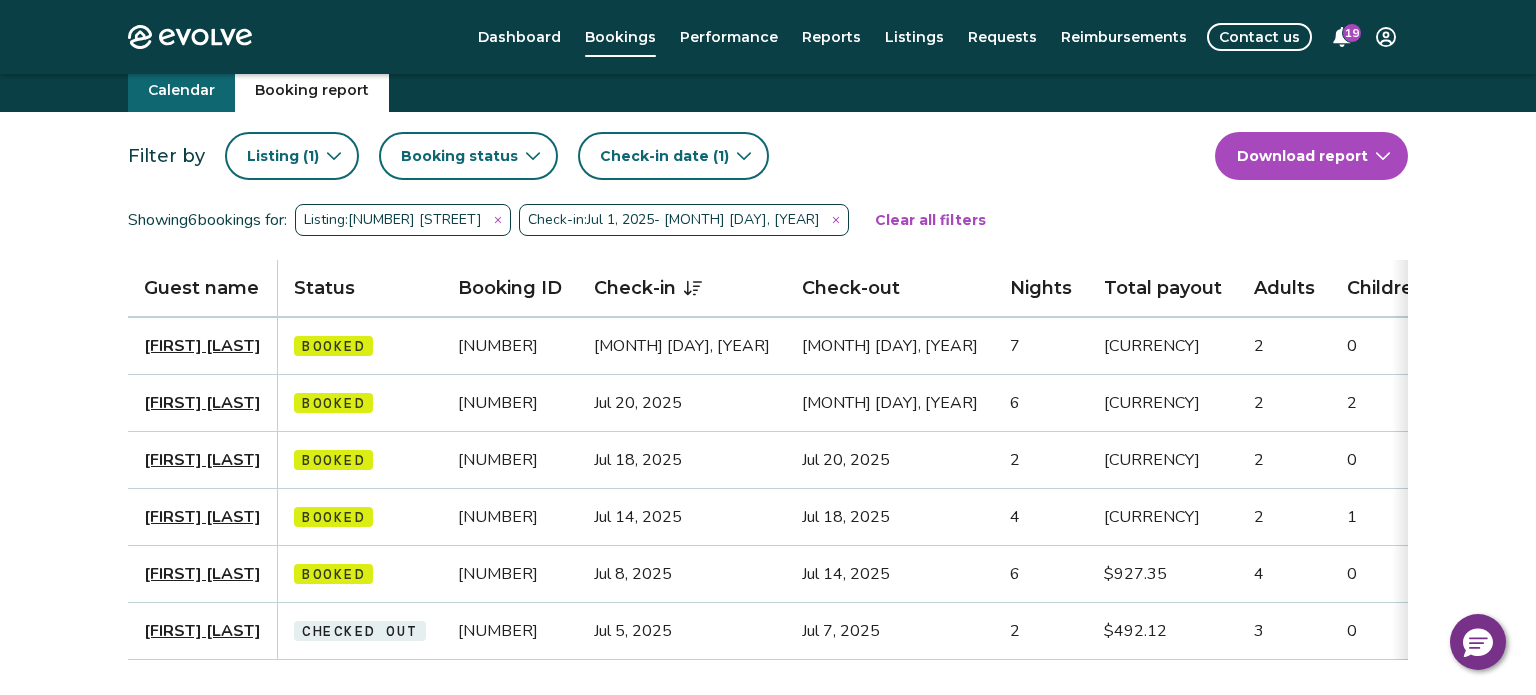 scroll, scrollTop: 54, scrollLeft: 0, axis: vertical 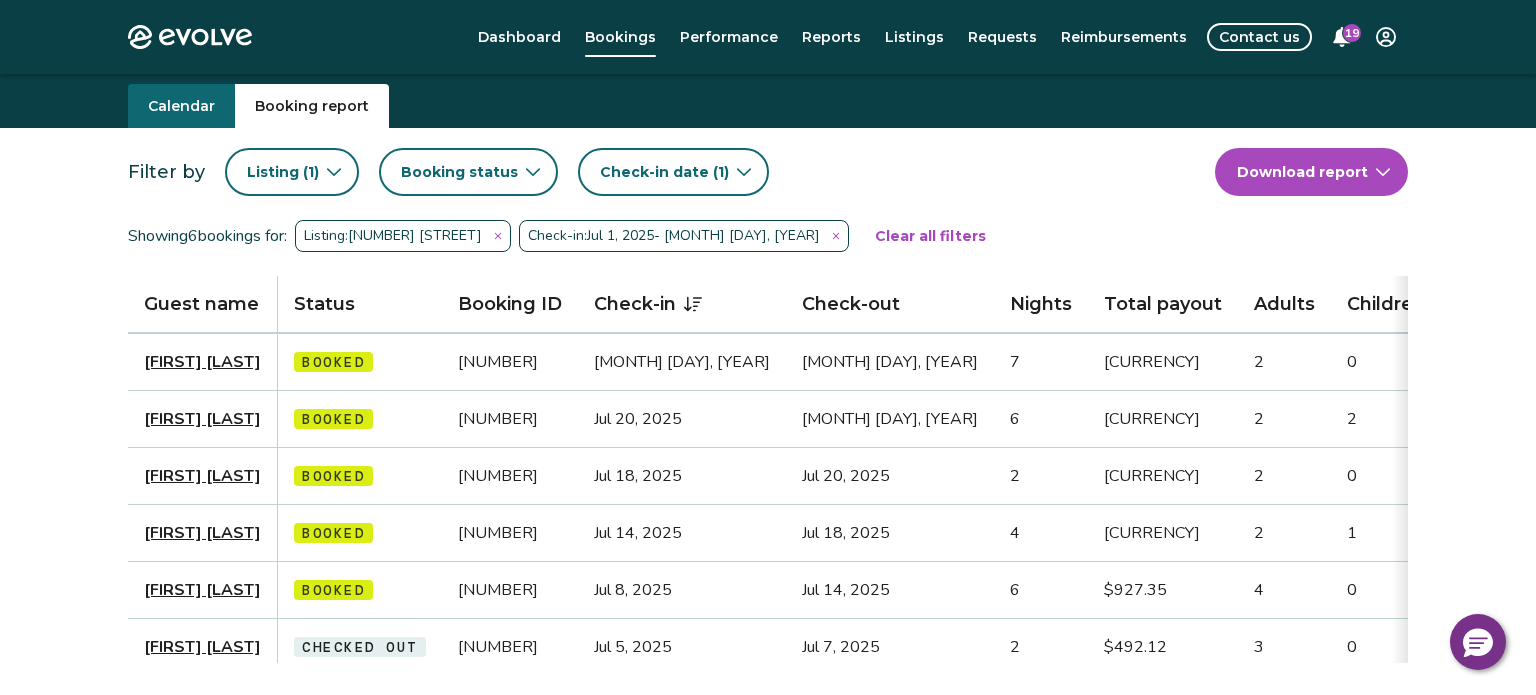 click on "Listing ( 1 )" at bounding box center [292, 172] 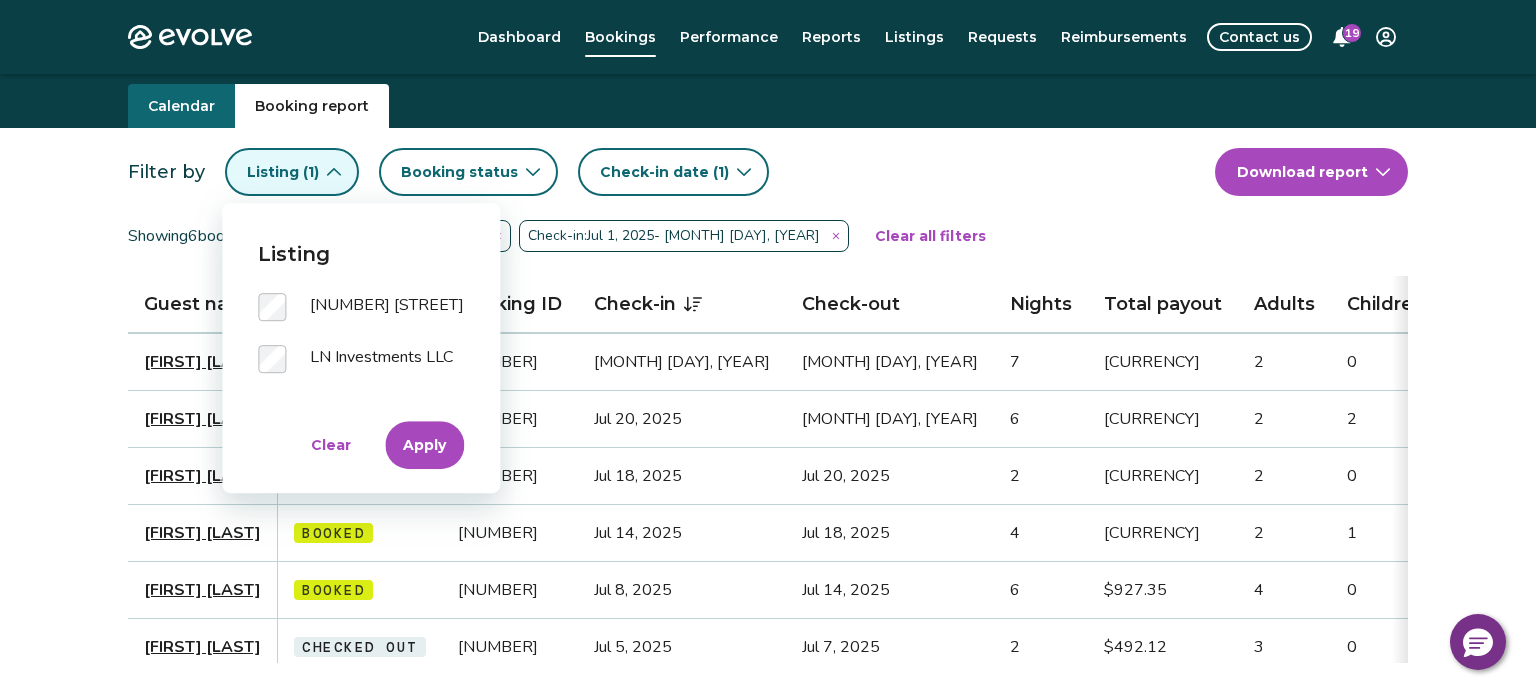 click on "Apply" at bounding box center (424, 445) 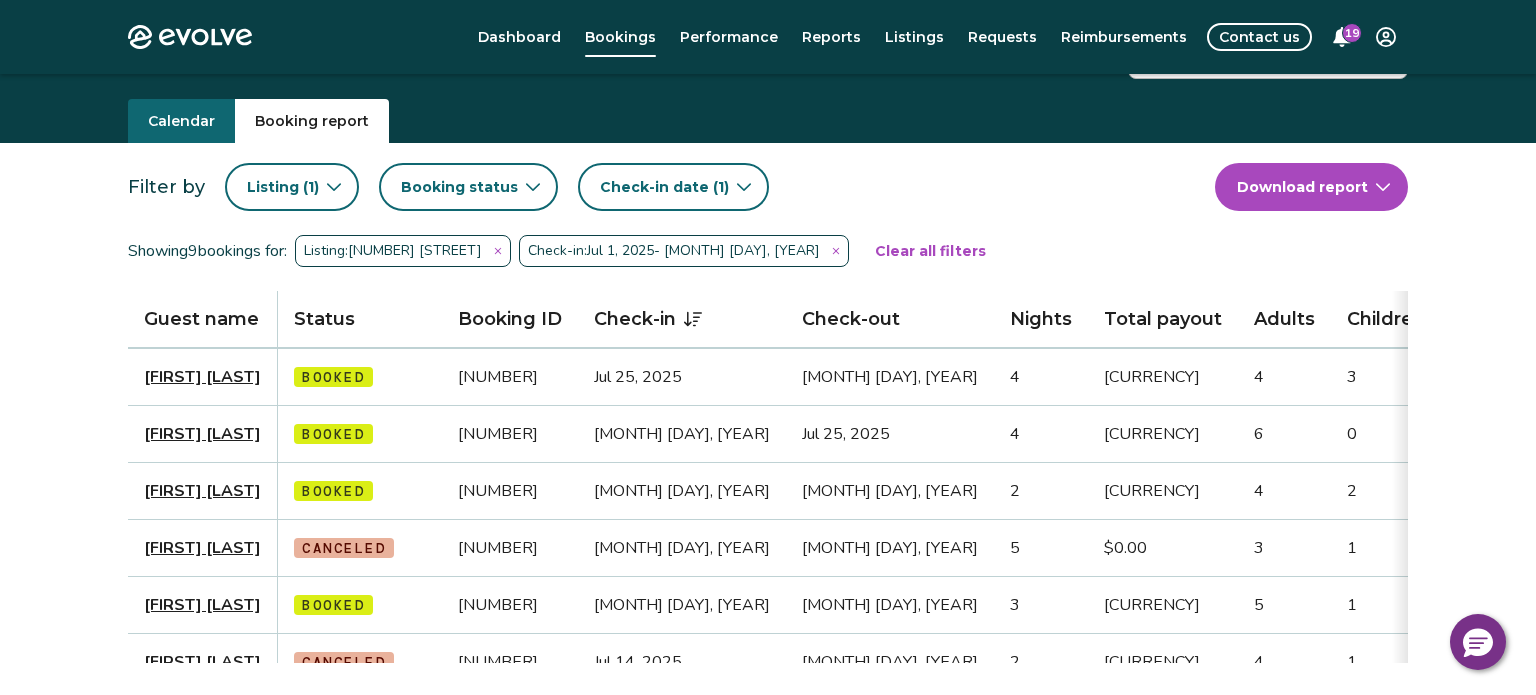 scroll, scrollTop: 37, scrollLeft: 0, axis: vertical 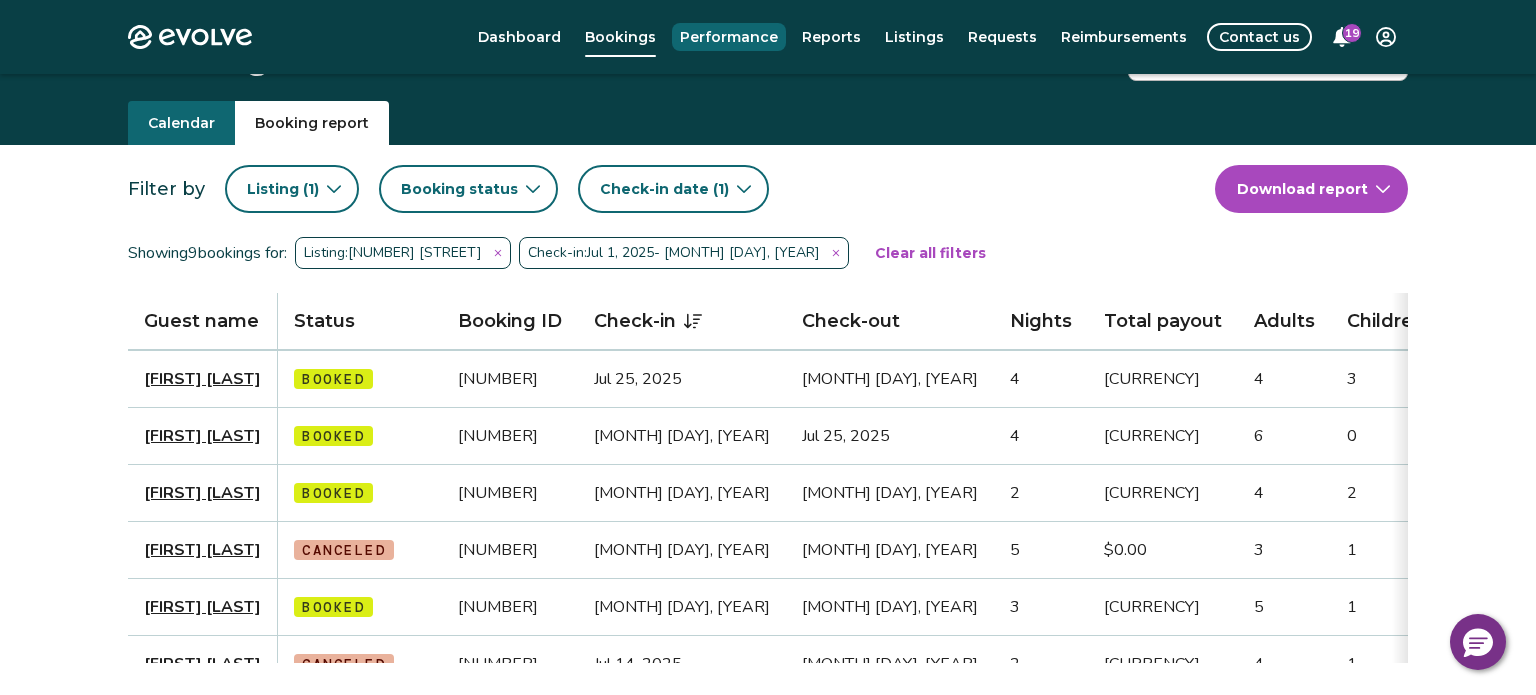 click on "Performance" at bounding box center [729, 37] 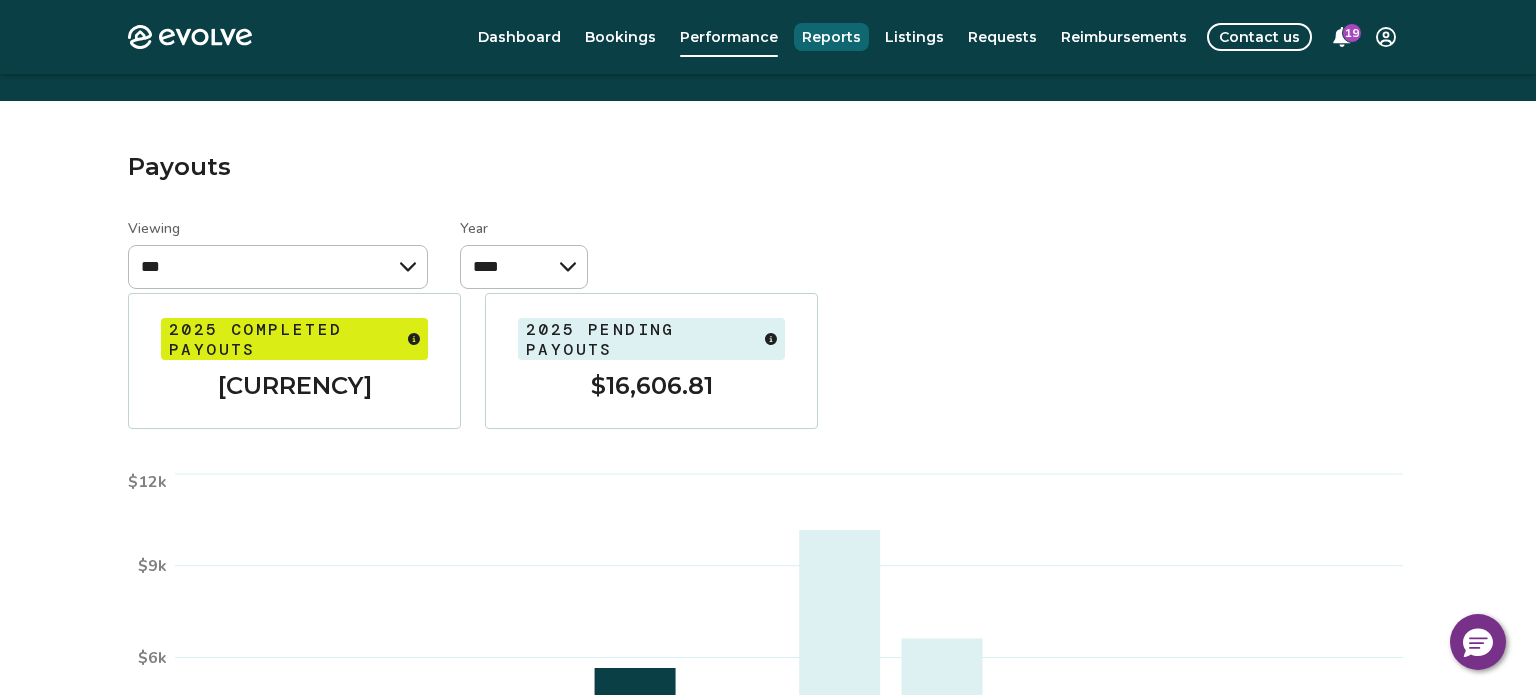 click on "Reports" at bounding box center [831, 37] 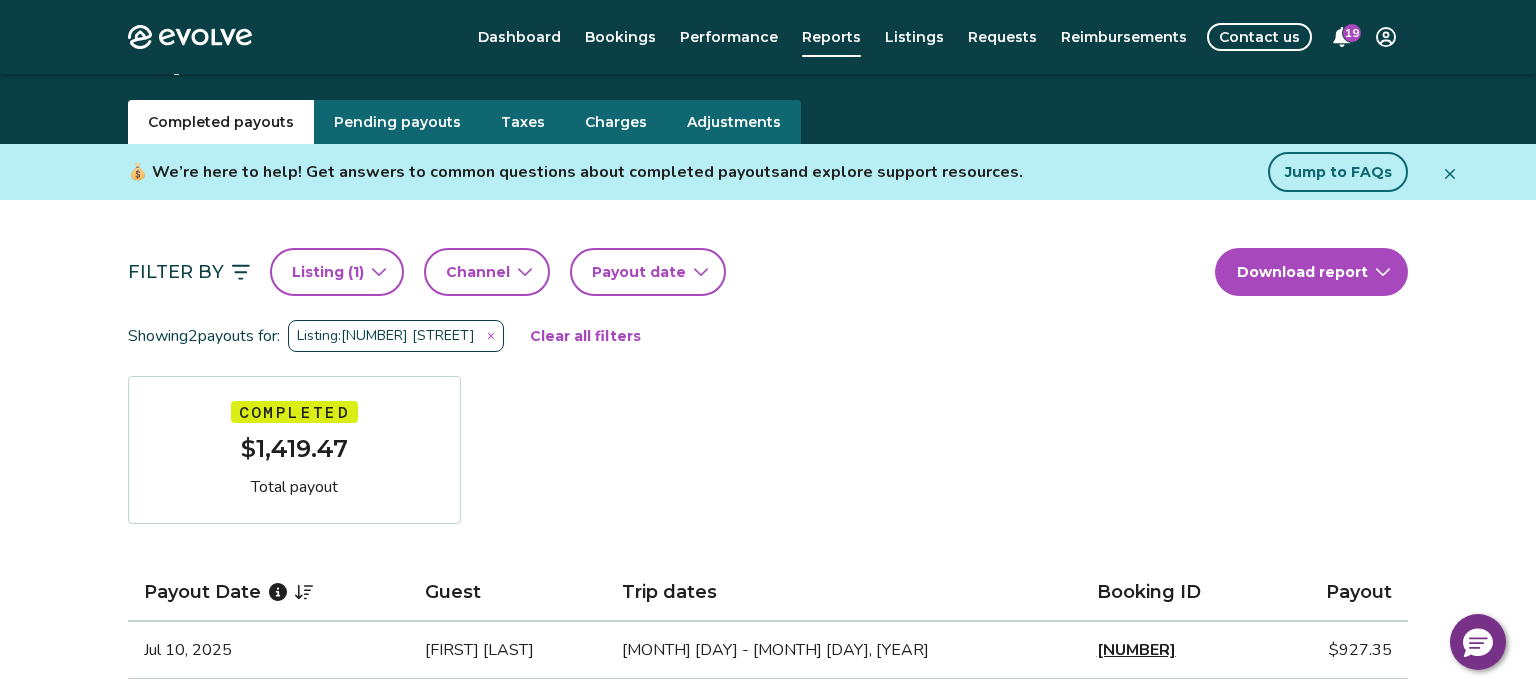 scroll, scrollTop: 0, scrollLeft: 0, axis: both 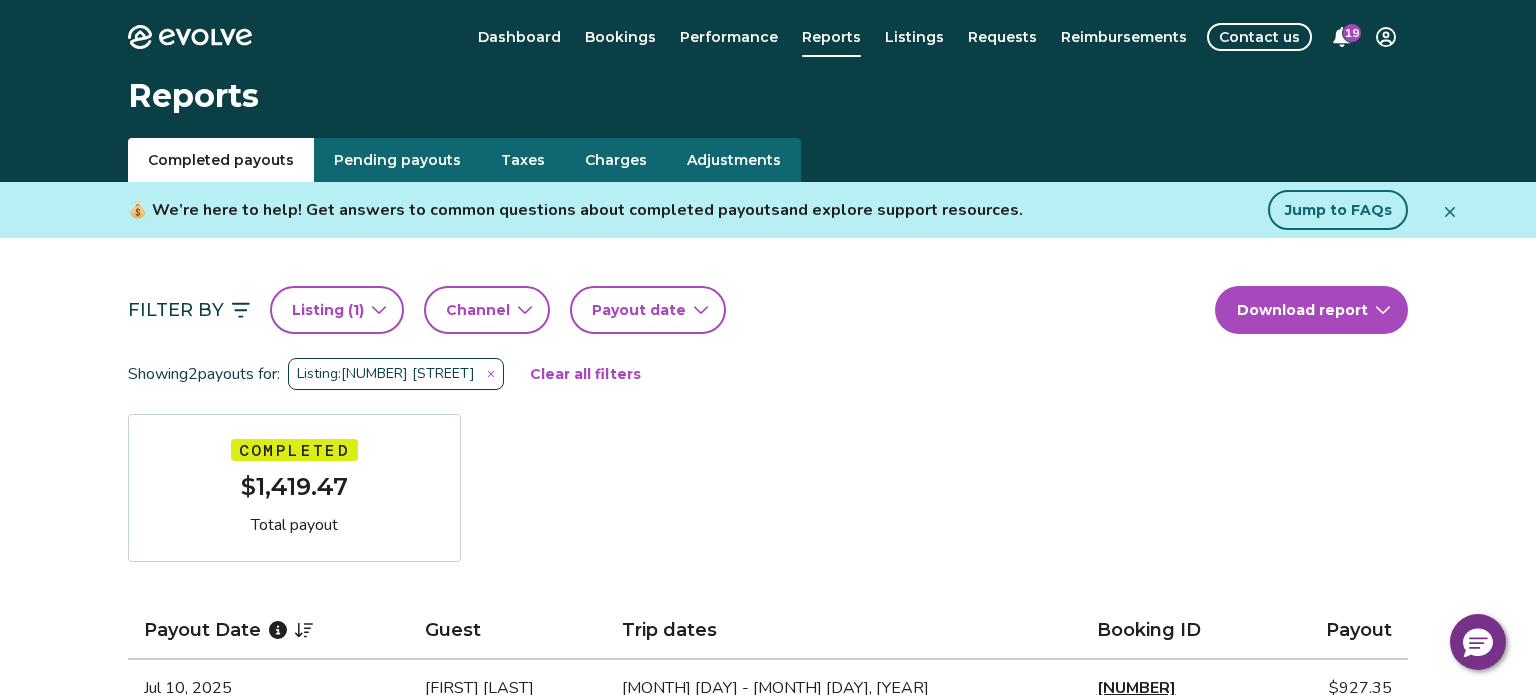 click 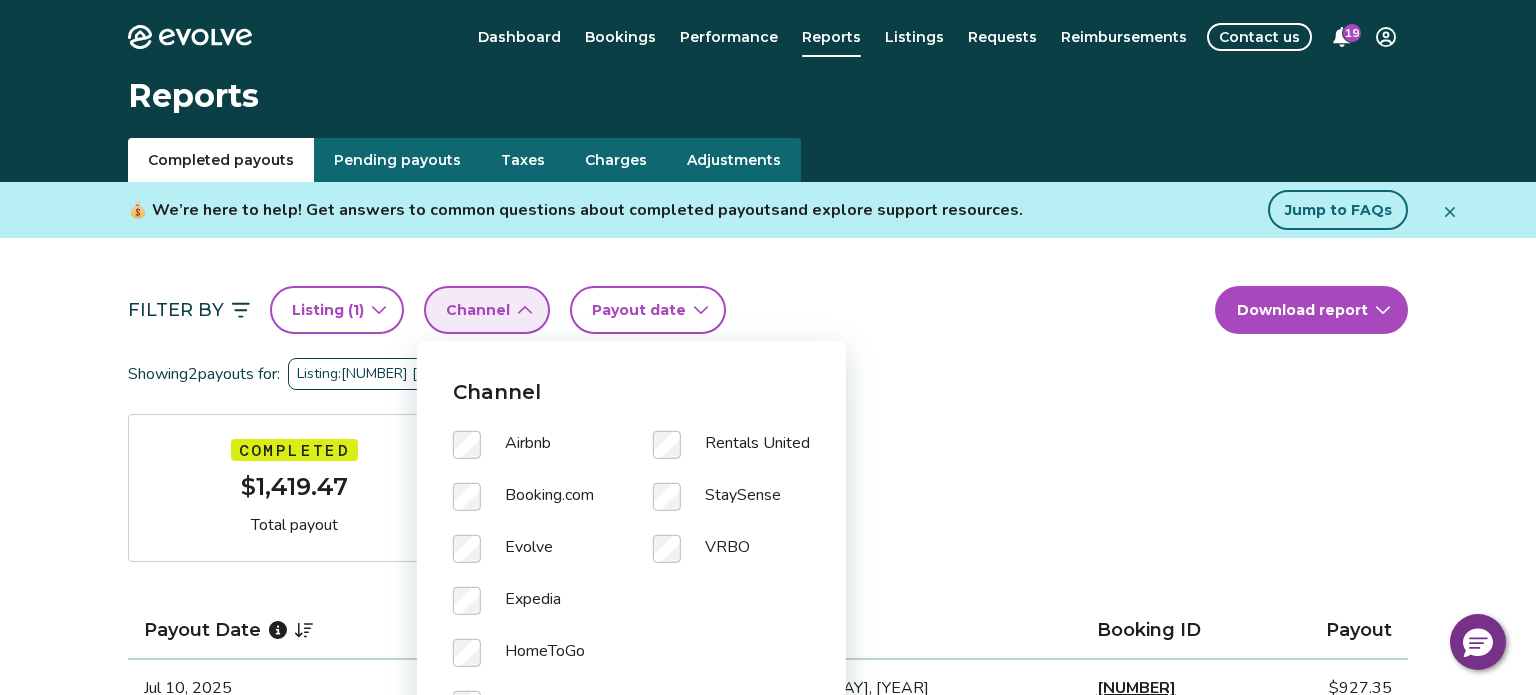 click on "Channel" at bounding box center (487, 310) 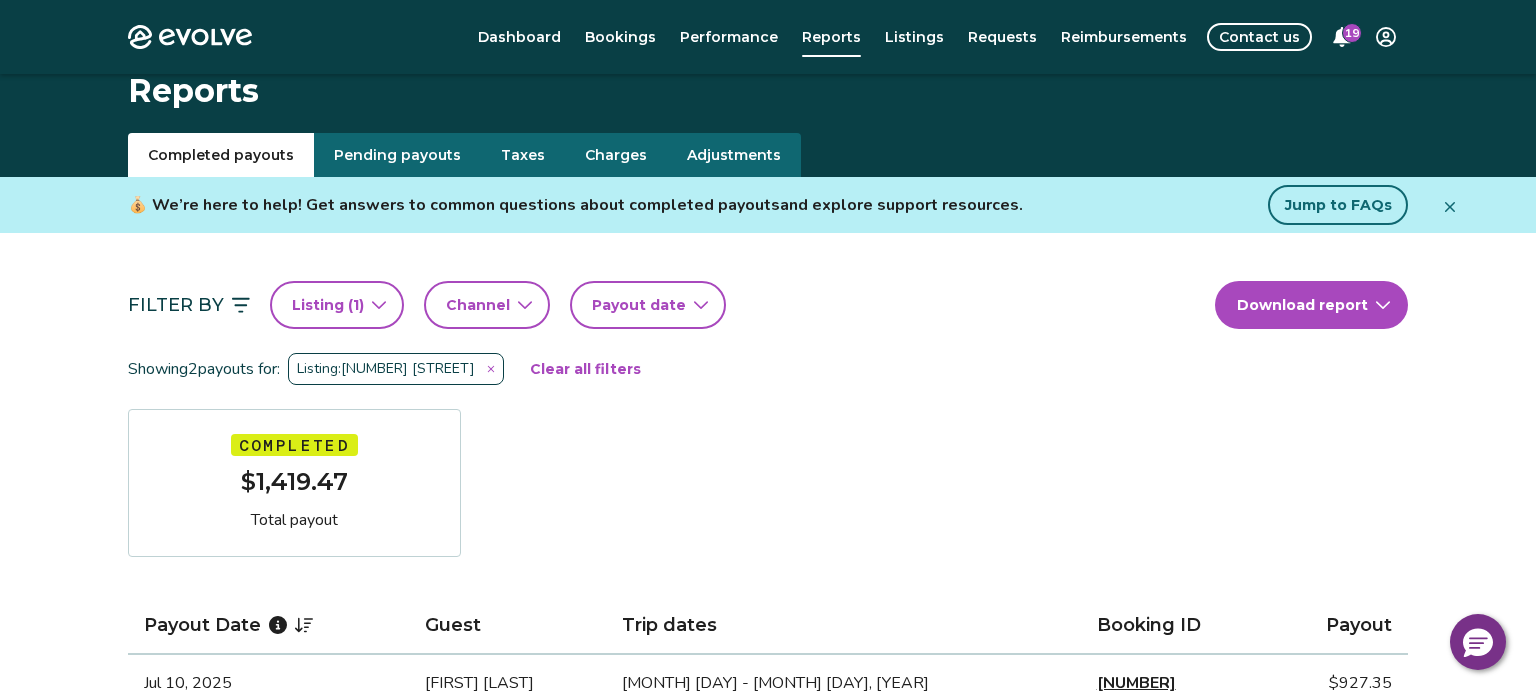 scroll, scrollTop: 0, scrollLeft: 0, axis: both 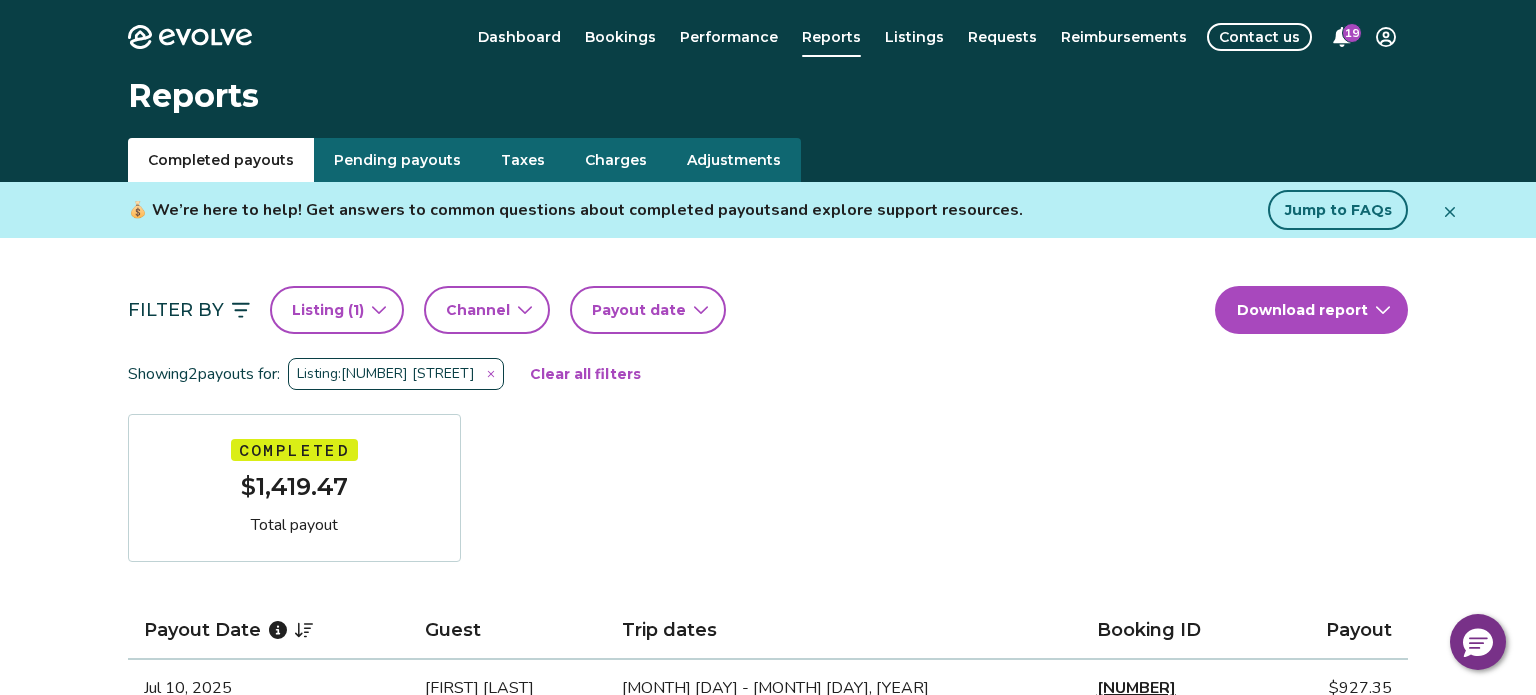 click on "Listings" at bounding box center (914, 37) 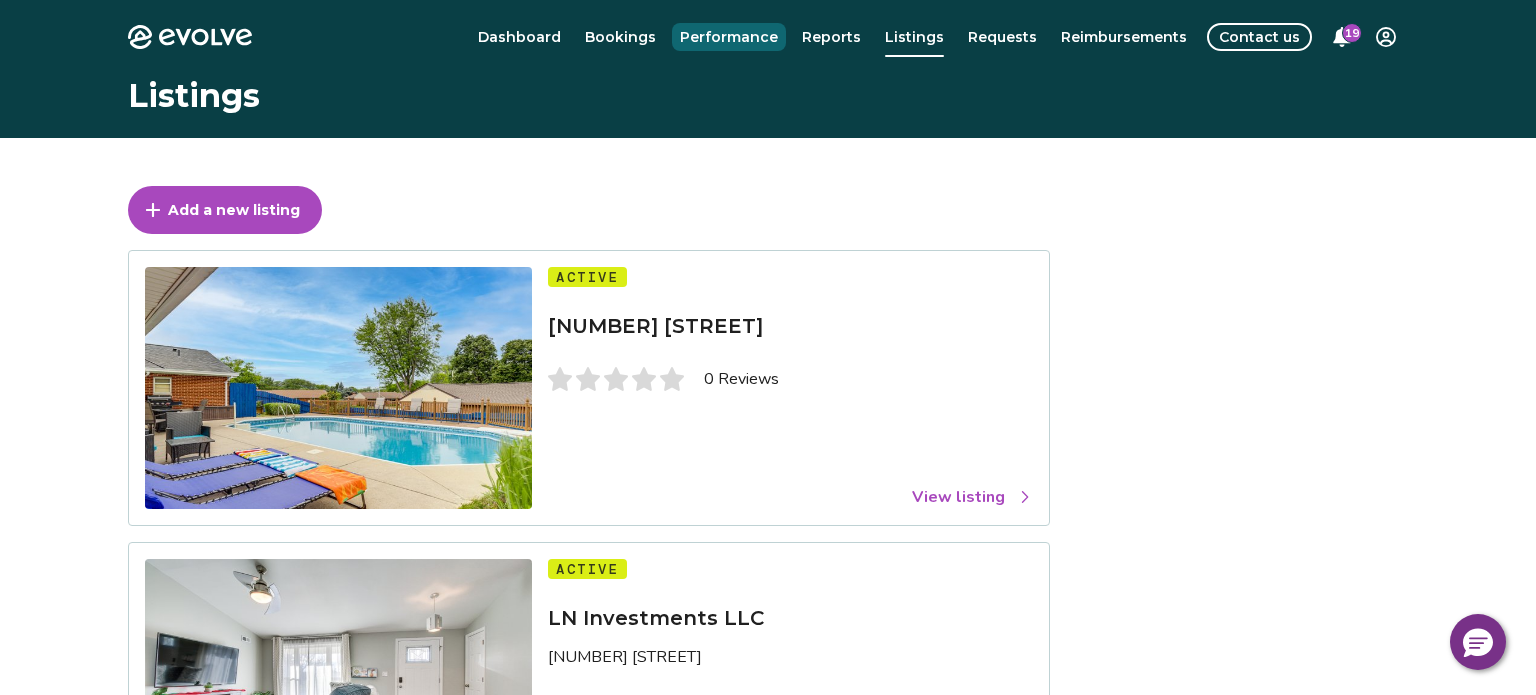 click on "Performance" at bounding box center [729, 37] 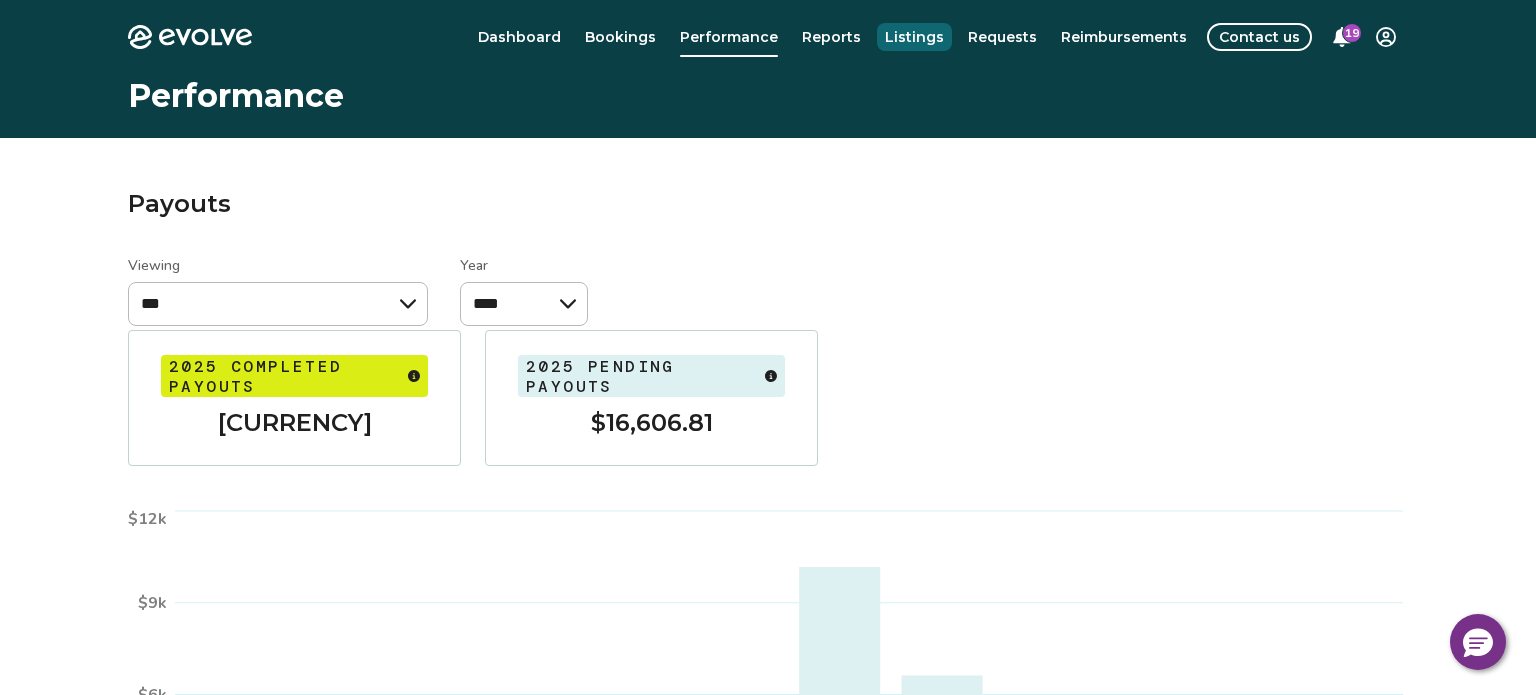 click on "Listings" at bounding box center [914, 37] 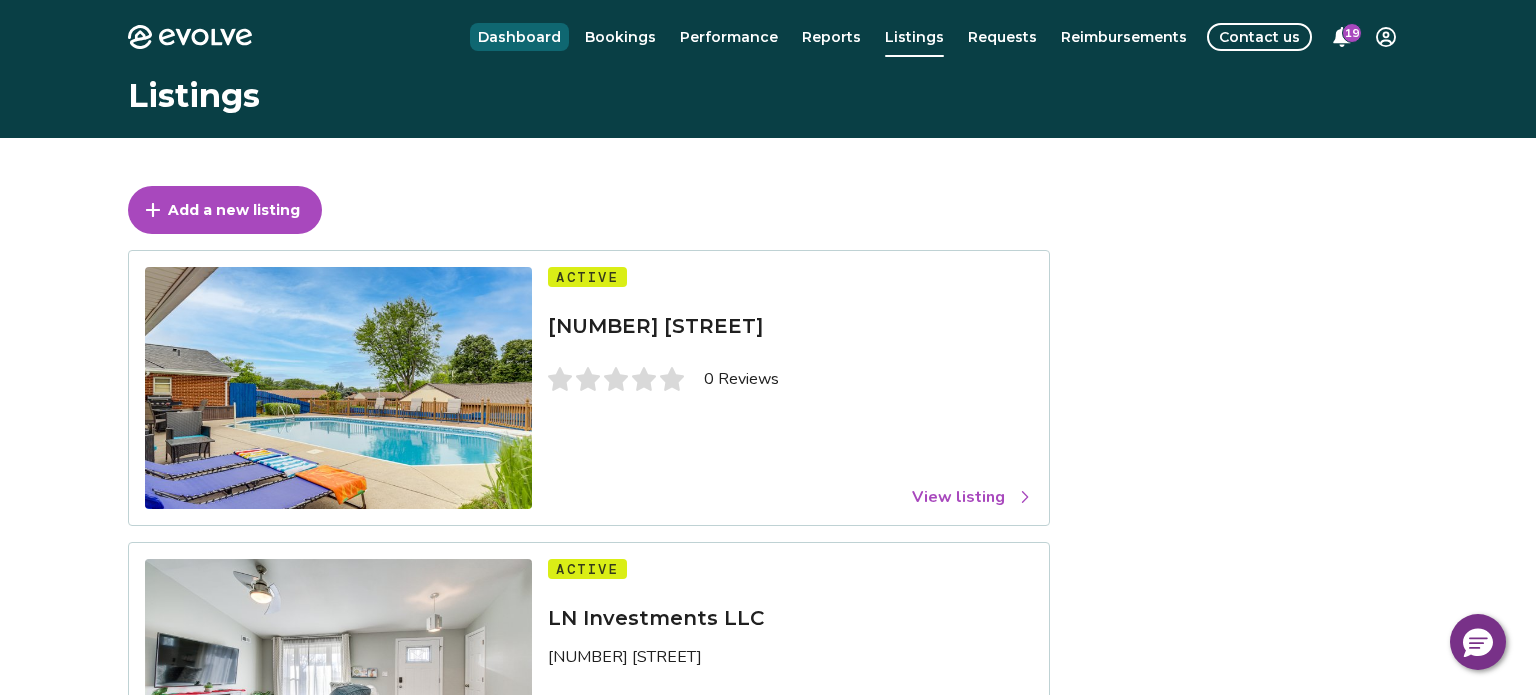click on "Dashboard" at bounding box center [519, 37] 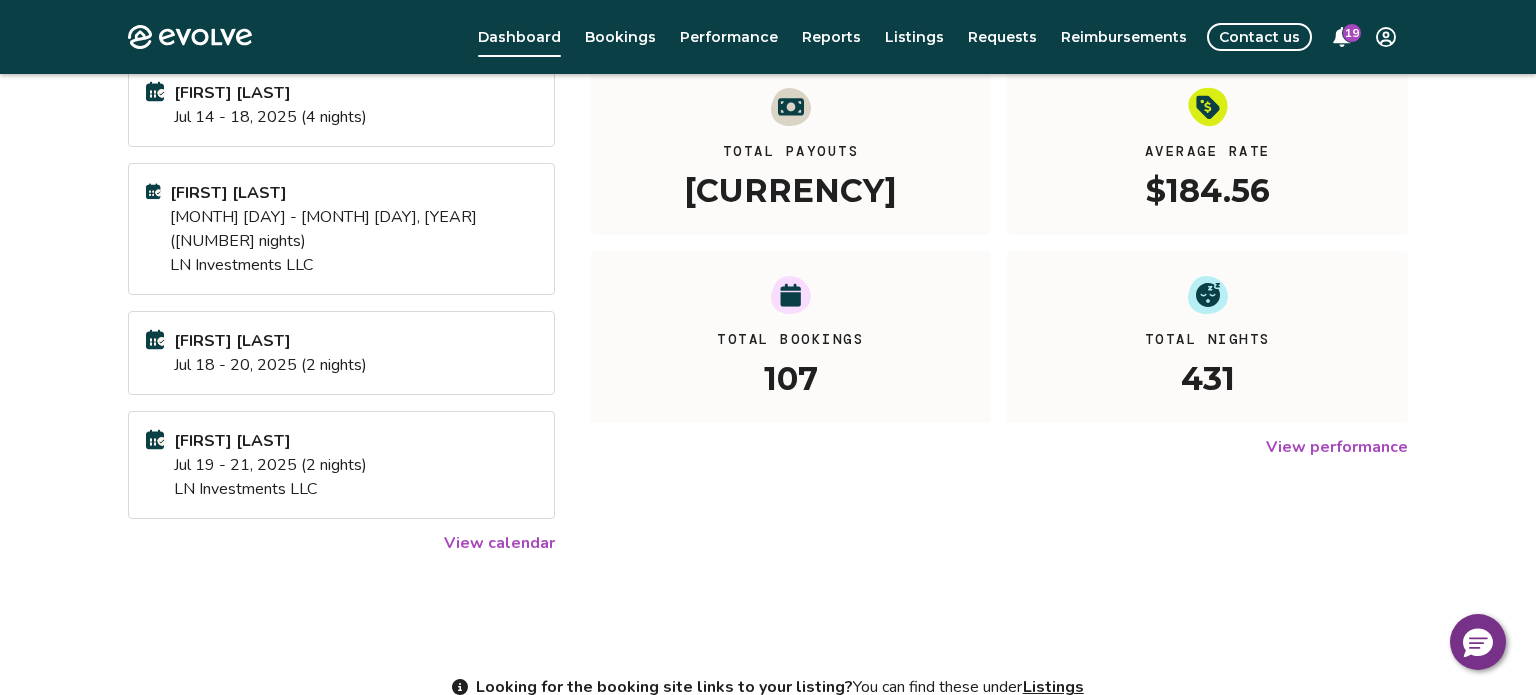 scroll, scrollTop: 259, scrollLeft: 0, axis: vertical 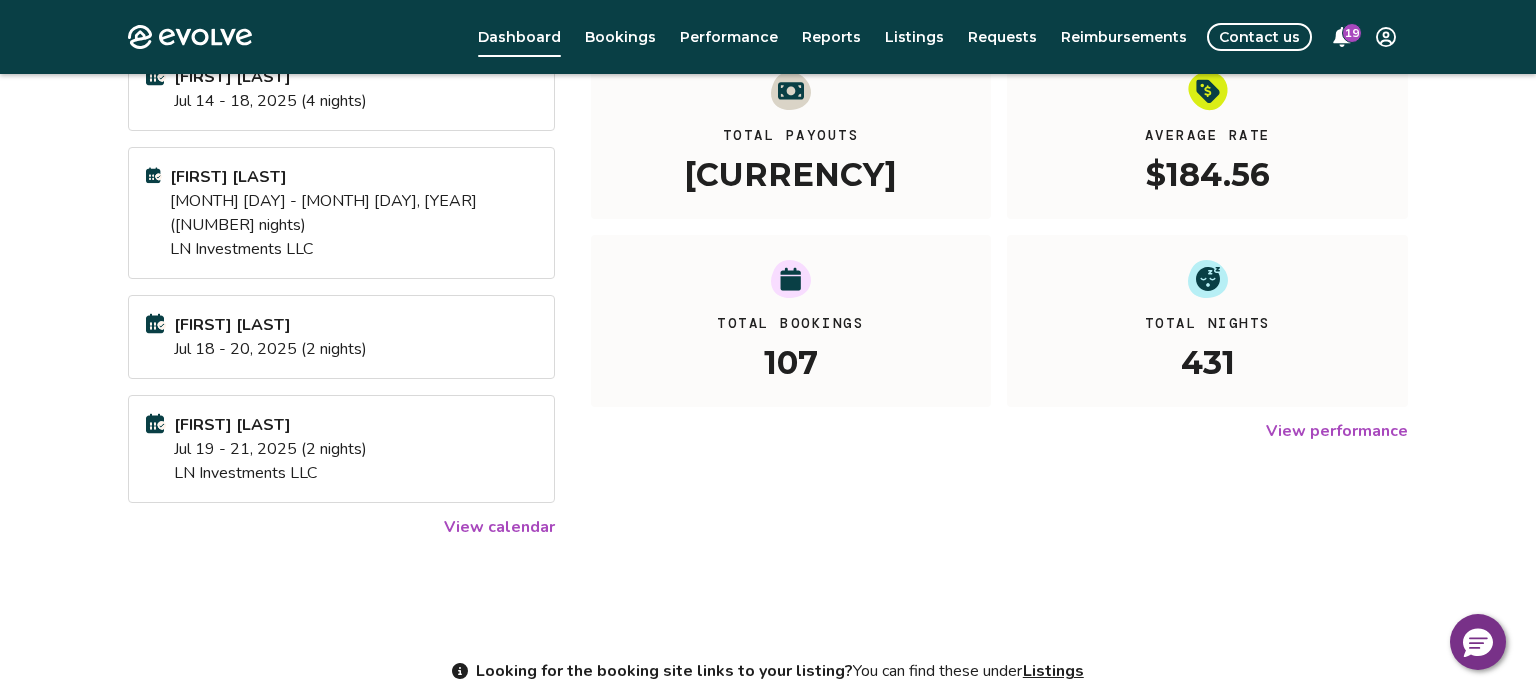 click on "View calendar" at bounding box center (499, 527) 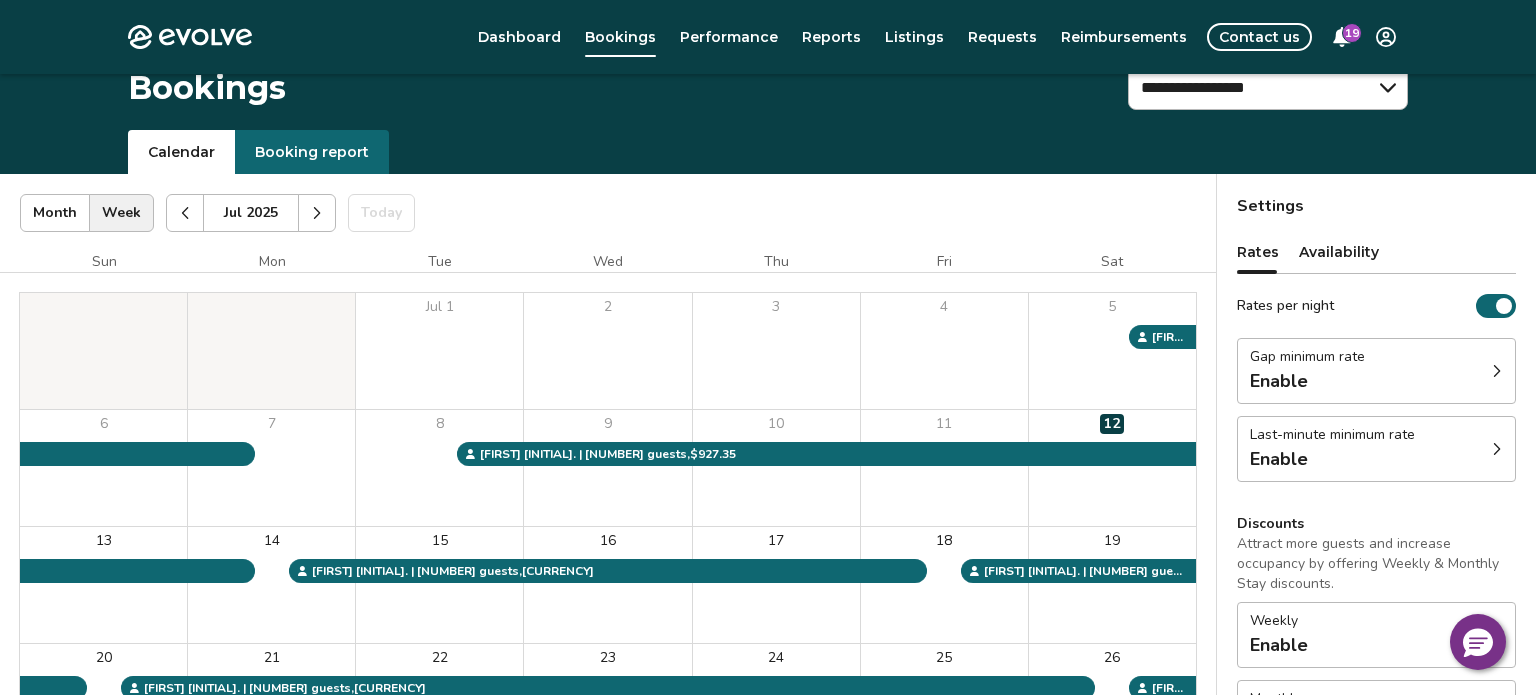 scroll, scrollTop: 0, scrollLeft: 0, axis: both 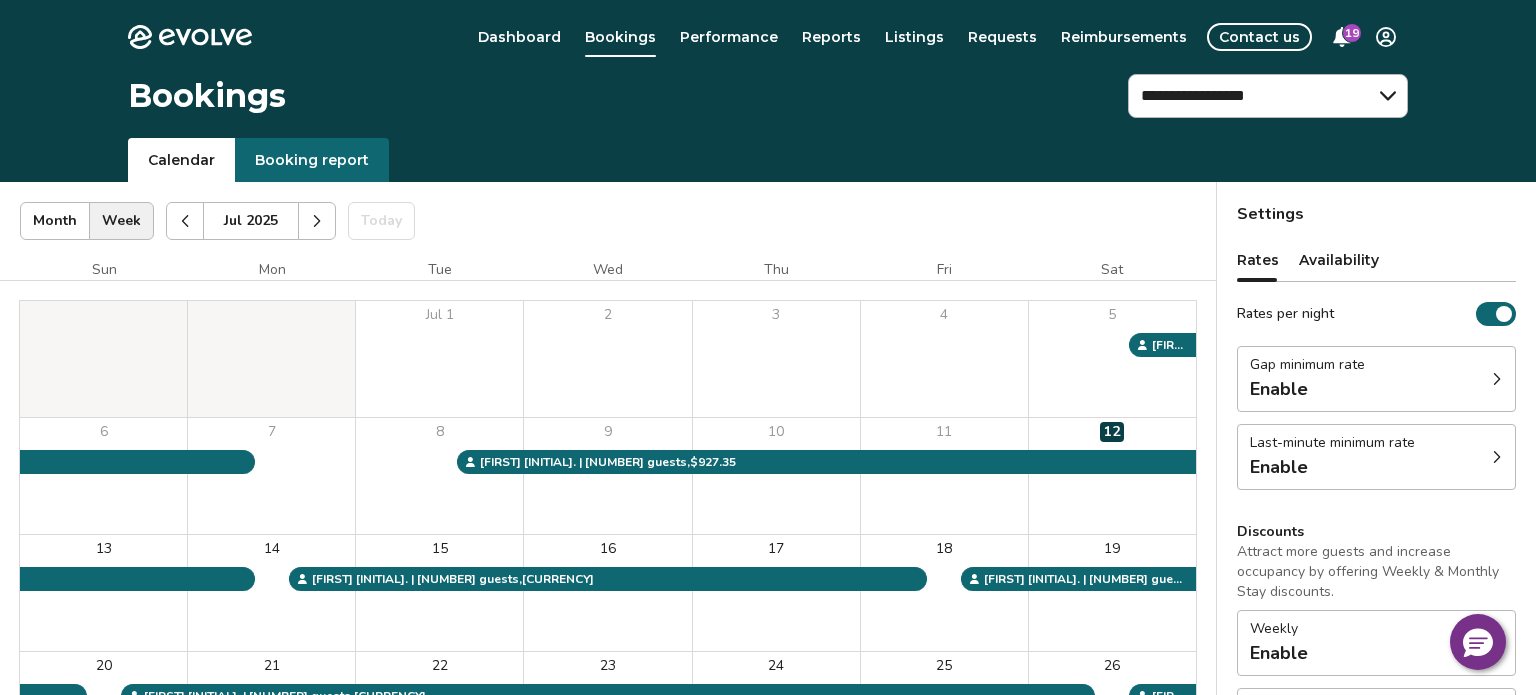 click on "Month" at bounding box center [55, 221] 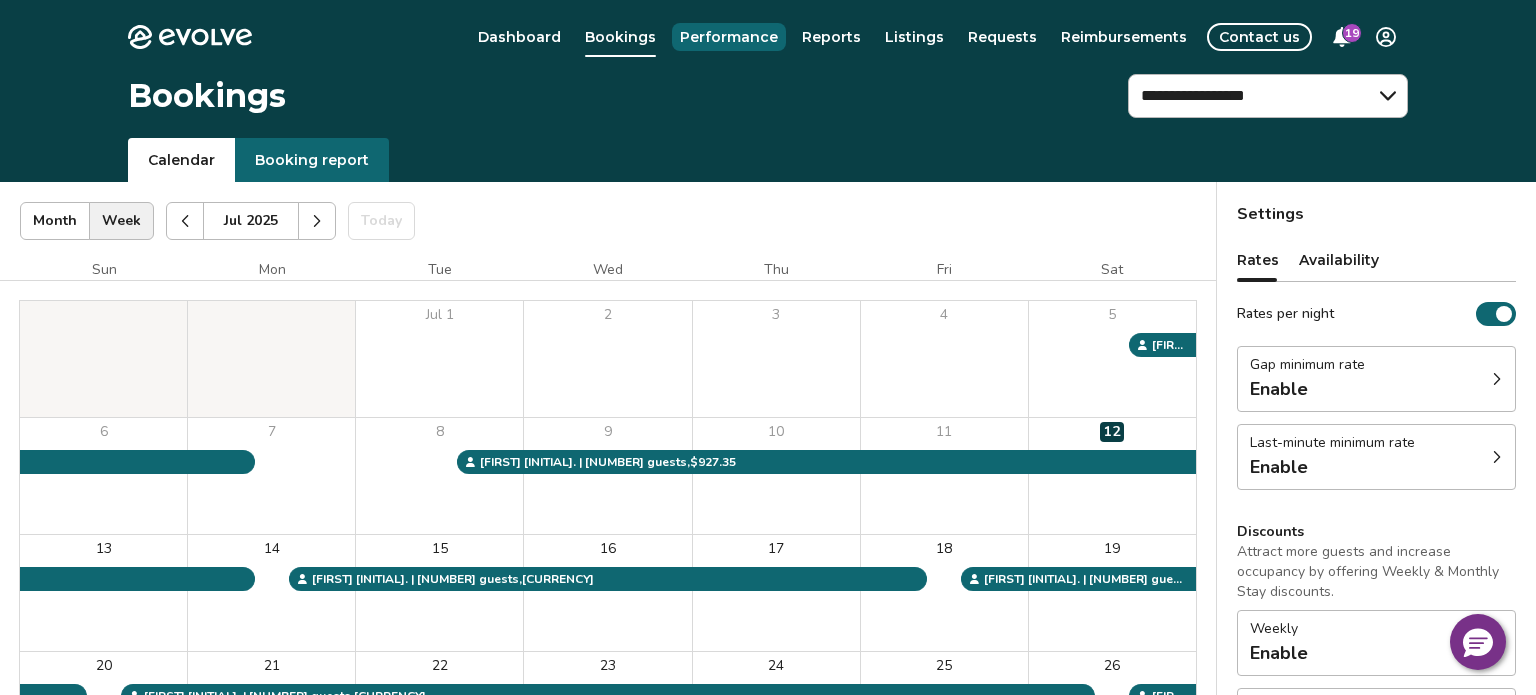 click on "Performance" at bounding box center (729, 37) 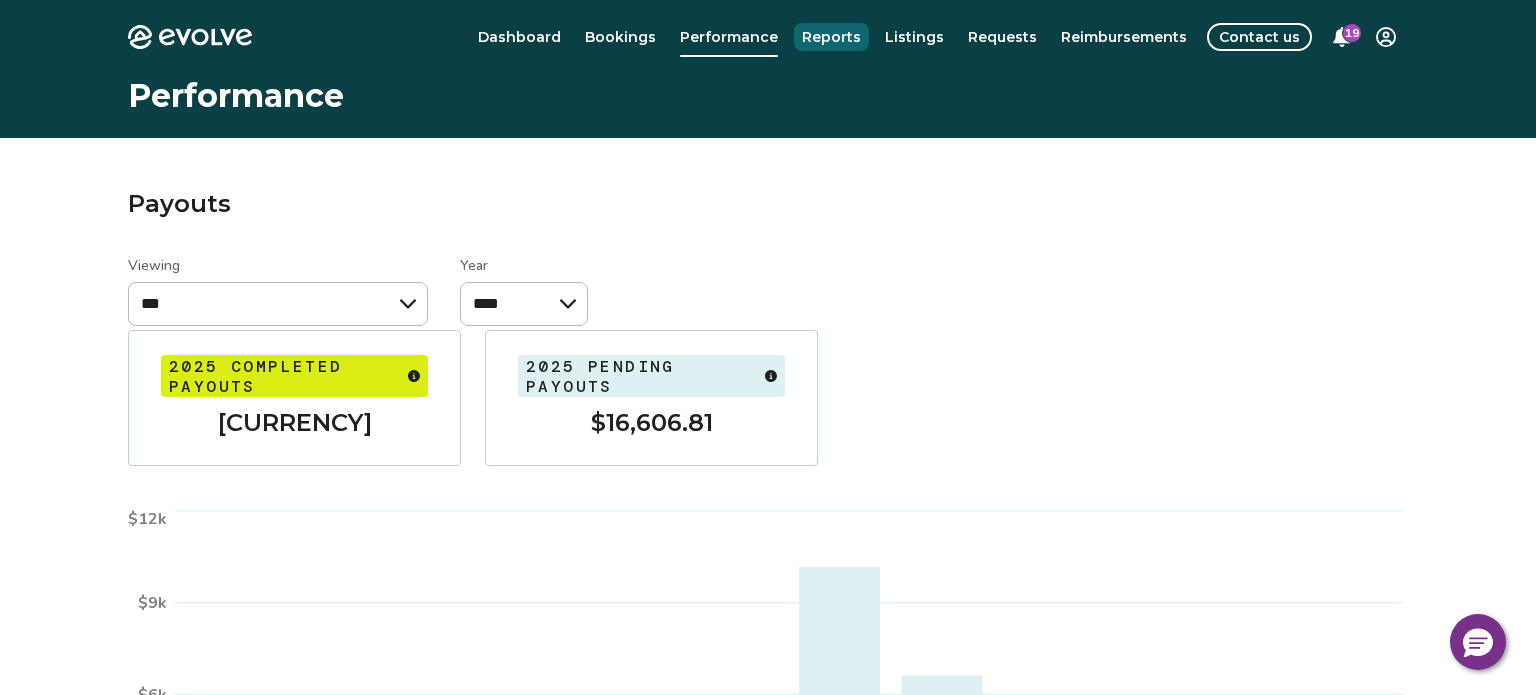 click on "Reports" at bounding box center [831, 37] 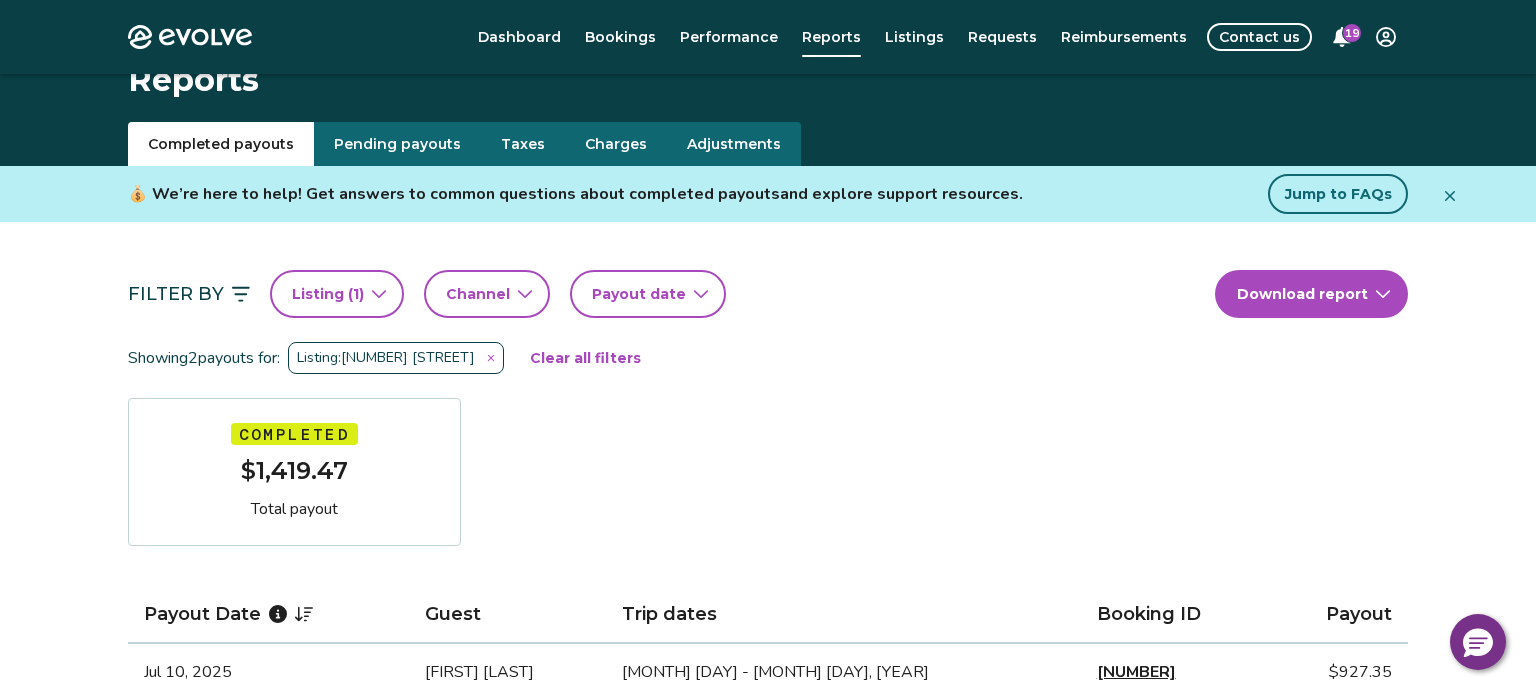 scroll, scrollTop: 0, scrollLeft: 0, axis: both 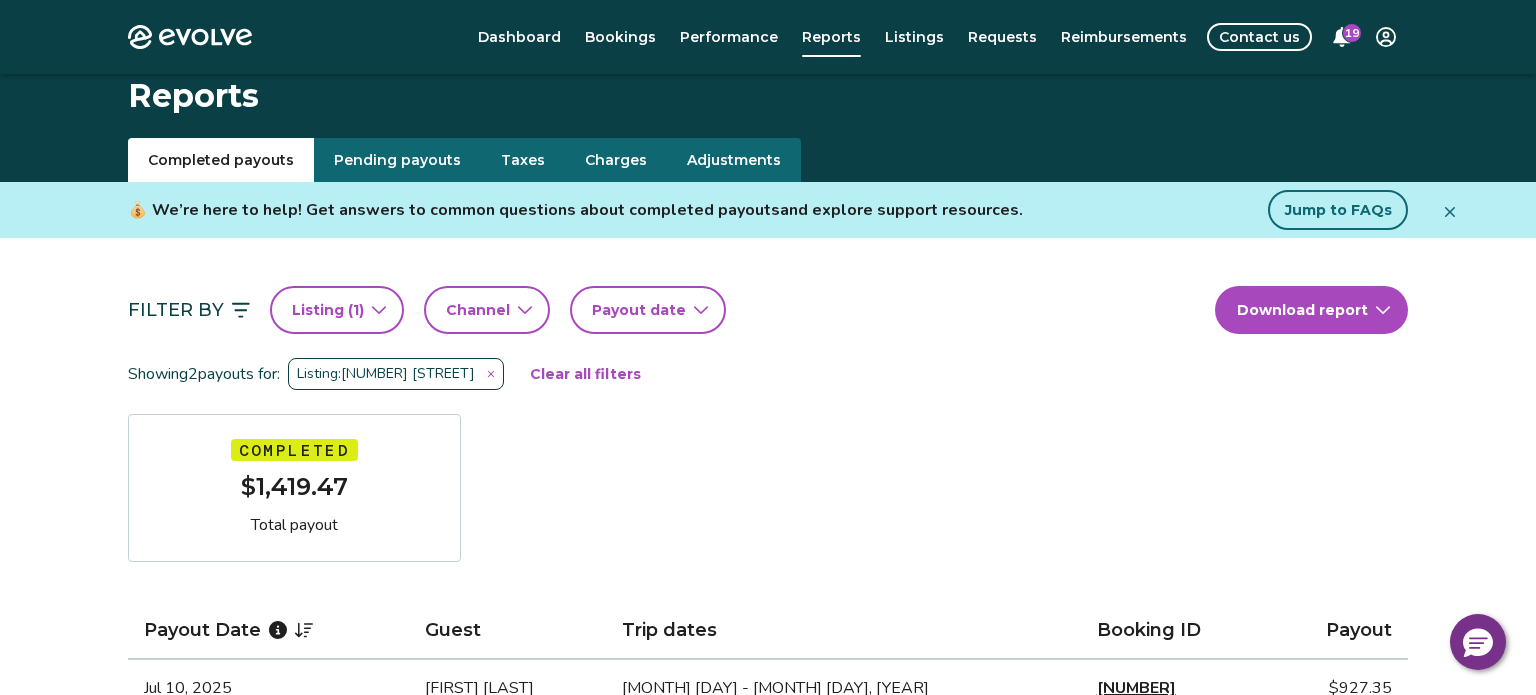 click 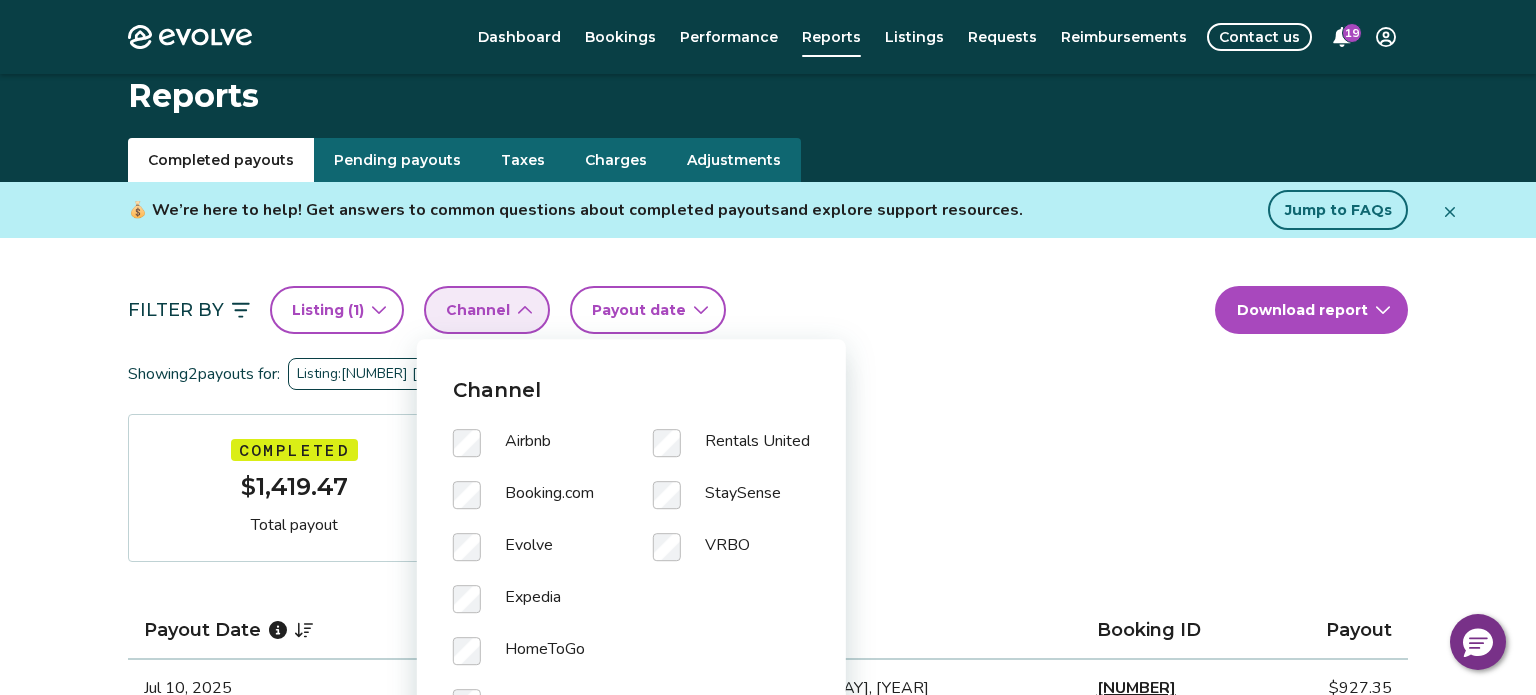 click 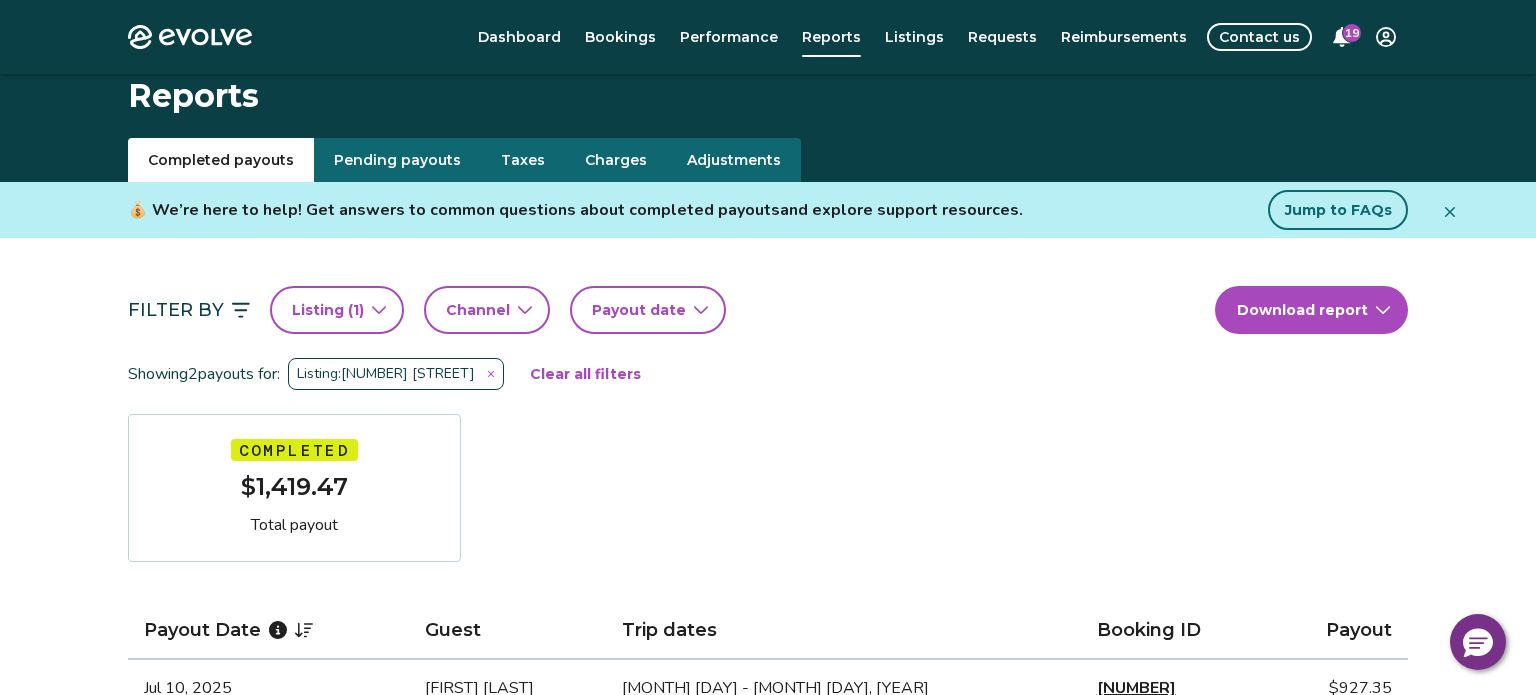 click 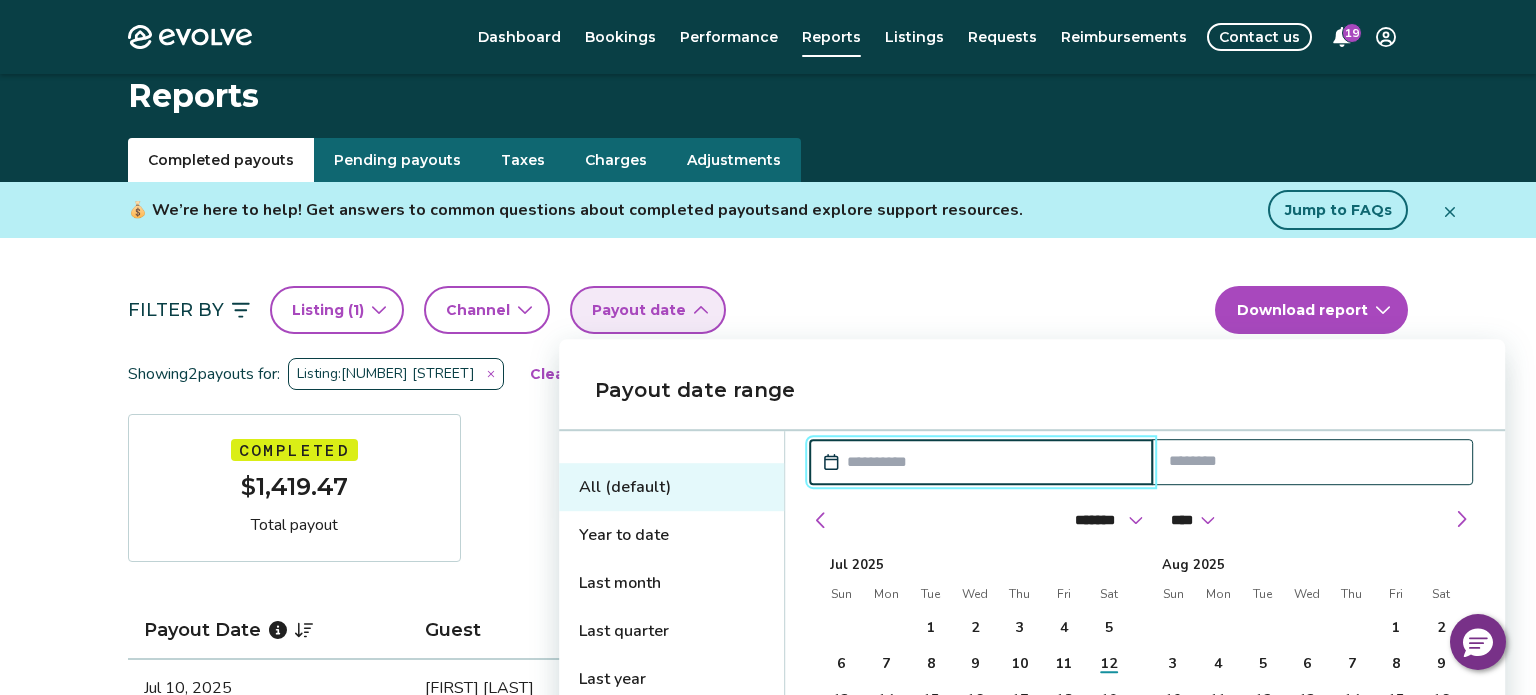 click at bounding box center (990, 462) 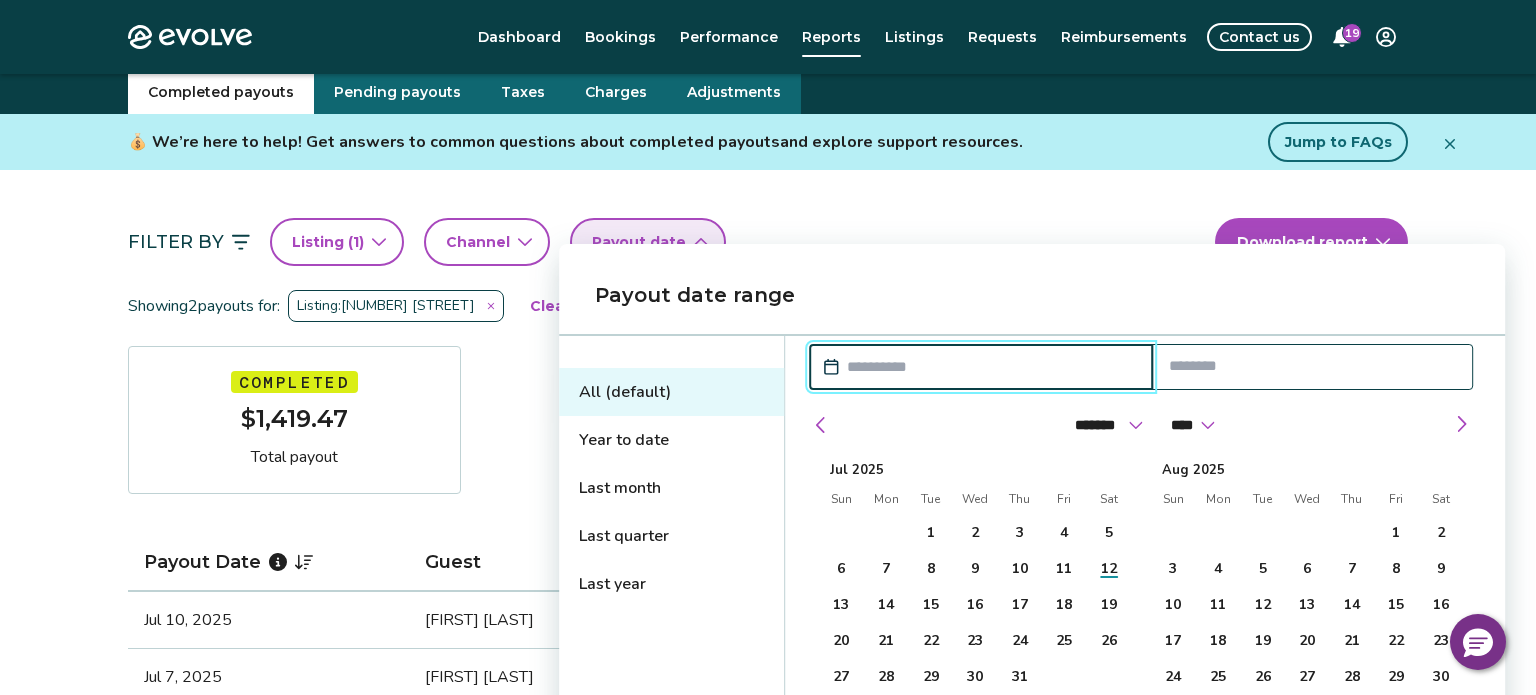 scroll, scrollTop: 100, scrollLeft: 0, axis: vertical 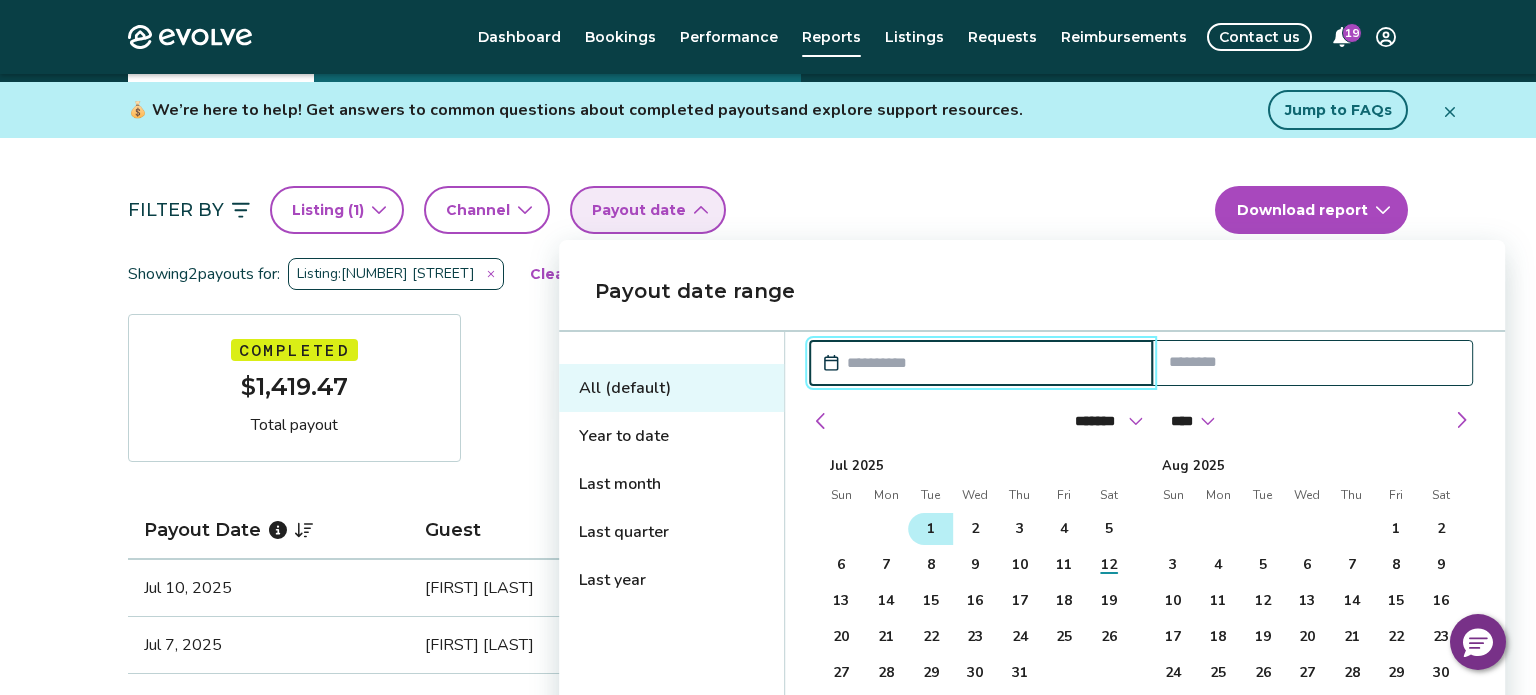 click on "1" at bounding box center [931, 529] 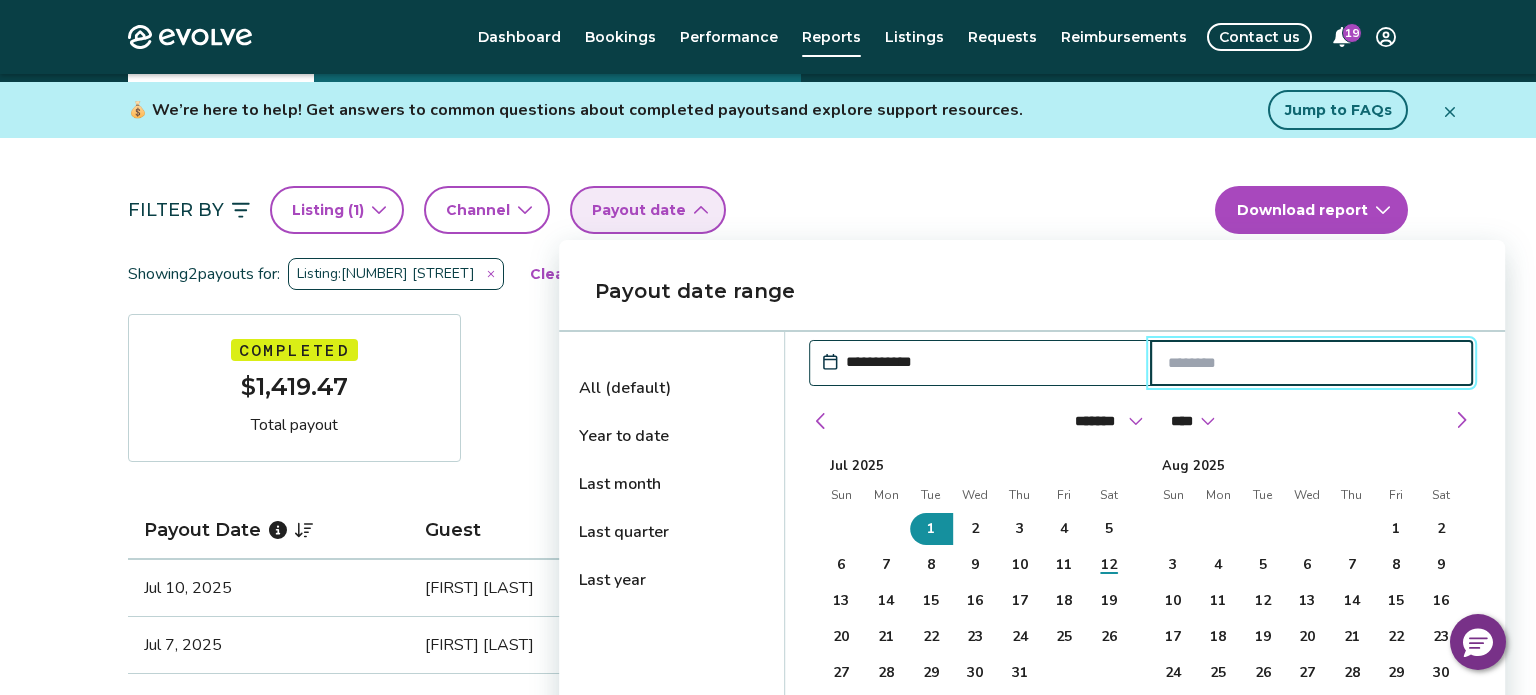 click at bounding box center [1312, 363] 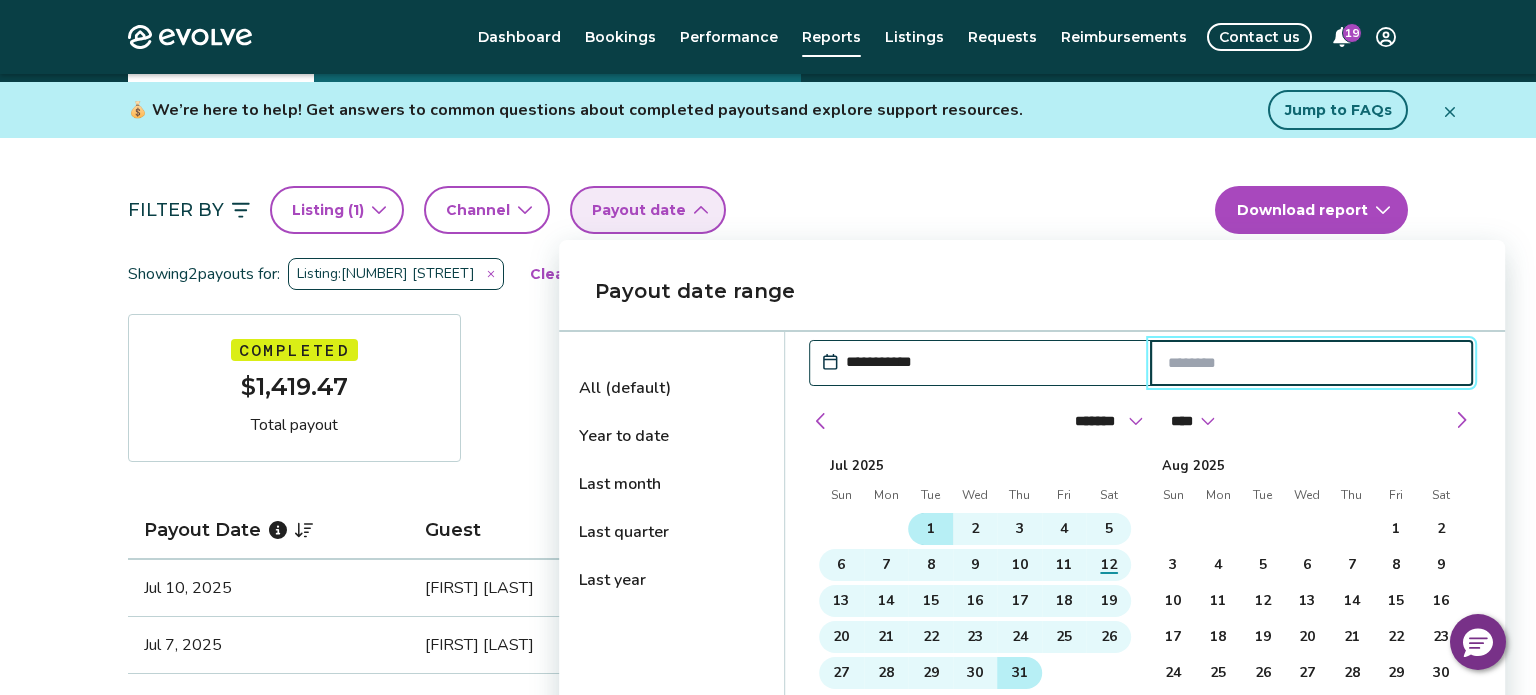 click on "31" at bounding box center (1020, 673) 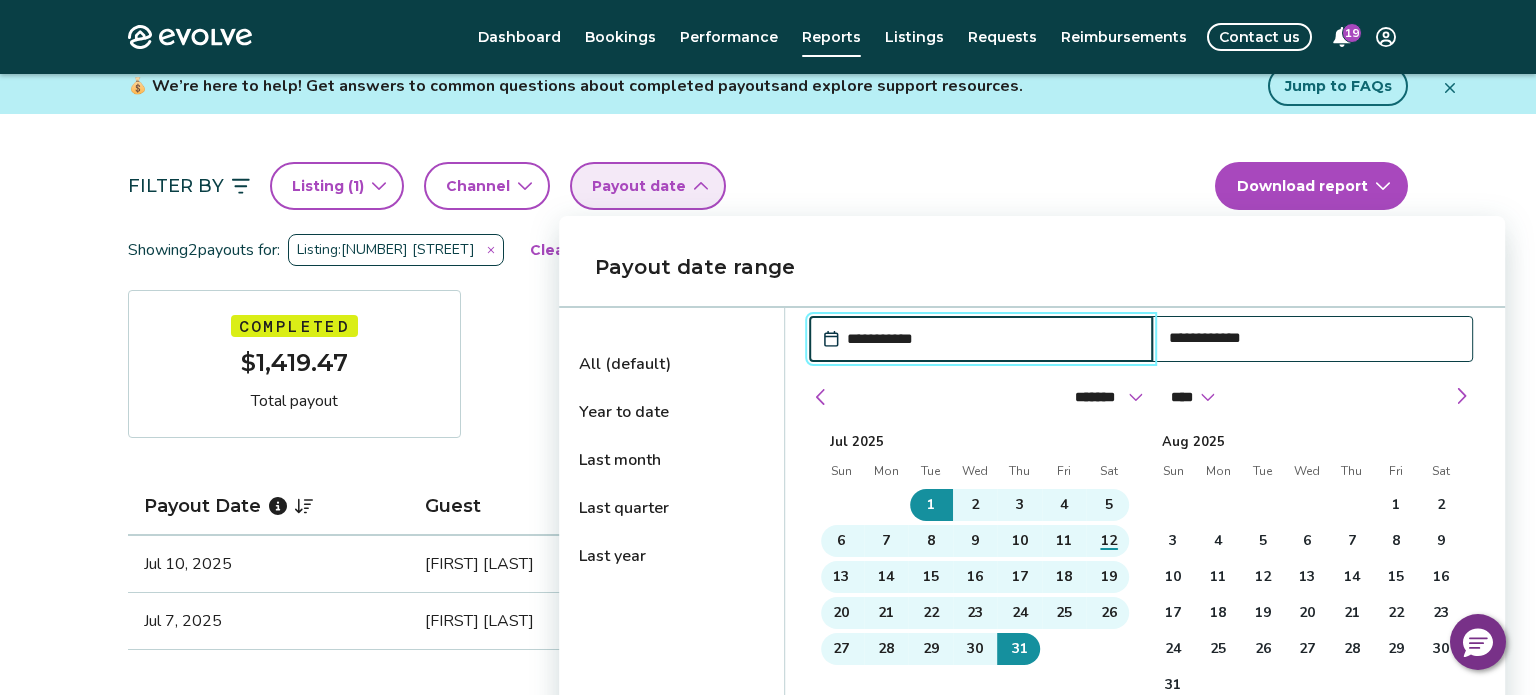 scroll, scrollTop: 176, scrollLeft: 0, axis: vertical 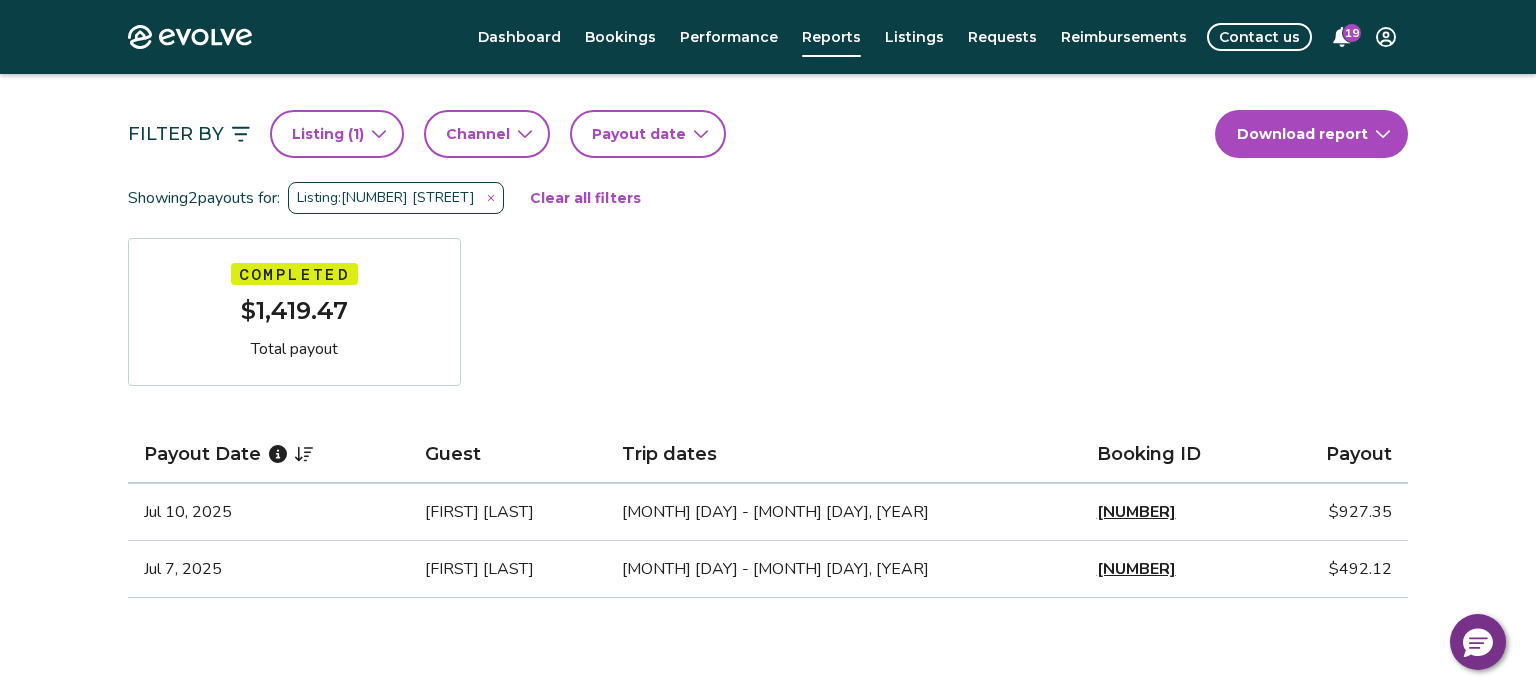 click on "Filter By  Listing ( [NUMBER] ) Channel Payout date Download   report" at bounding box center [768, 134] 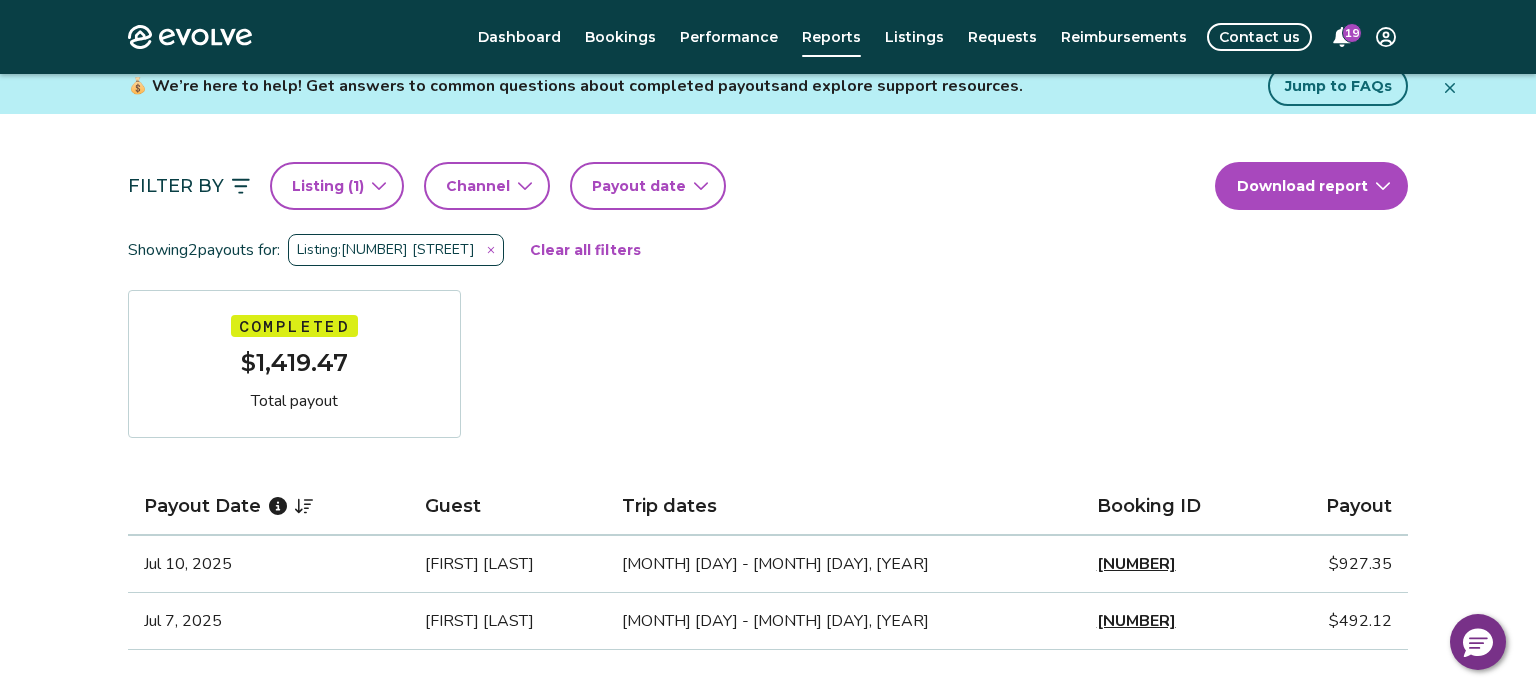 scroll, scrollTop: 112, scrollLeft: 0, axis: vertical 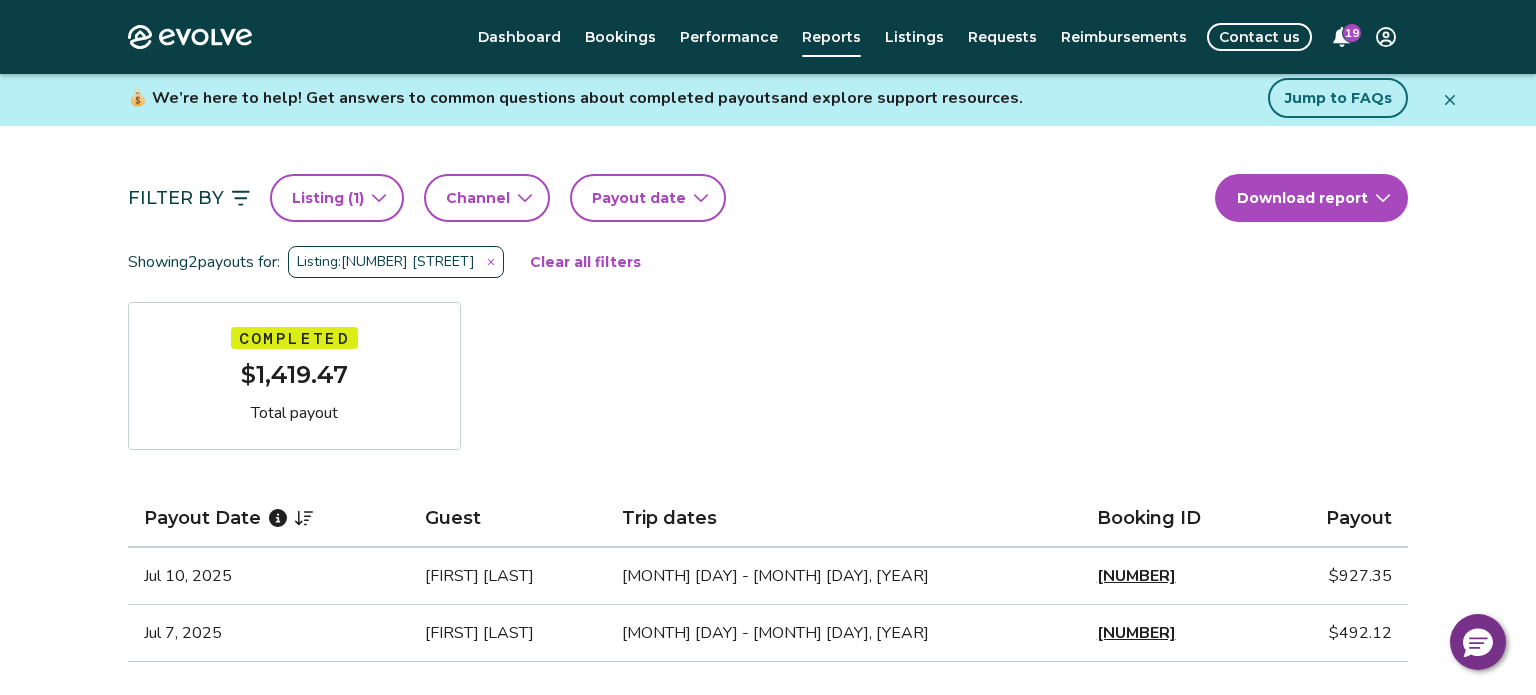 click on "Listing ( 1 )" at bounding box center (337, 198) 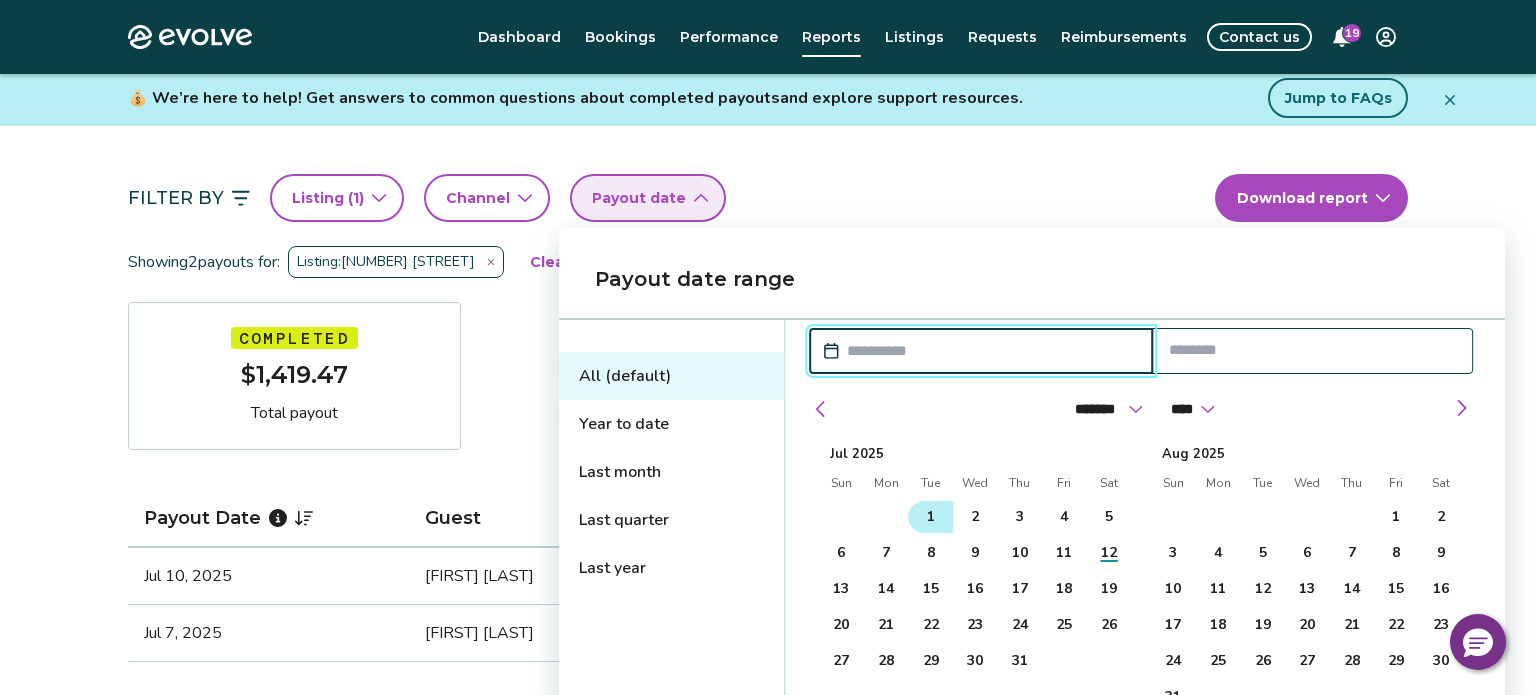 click on "1" at bounding box center [930, 517] 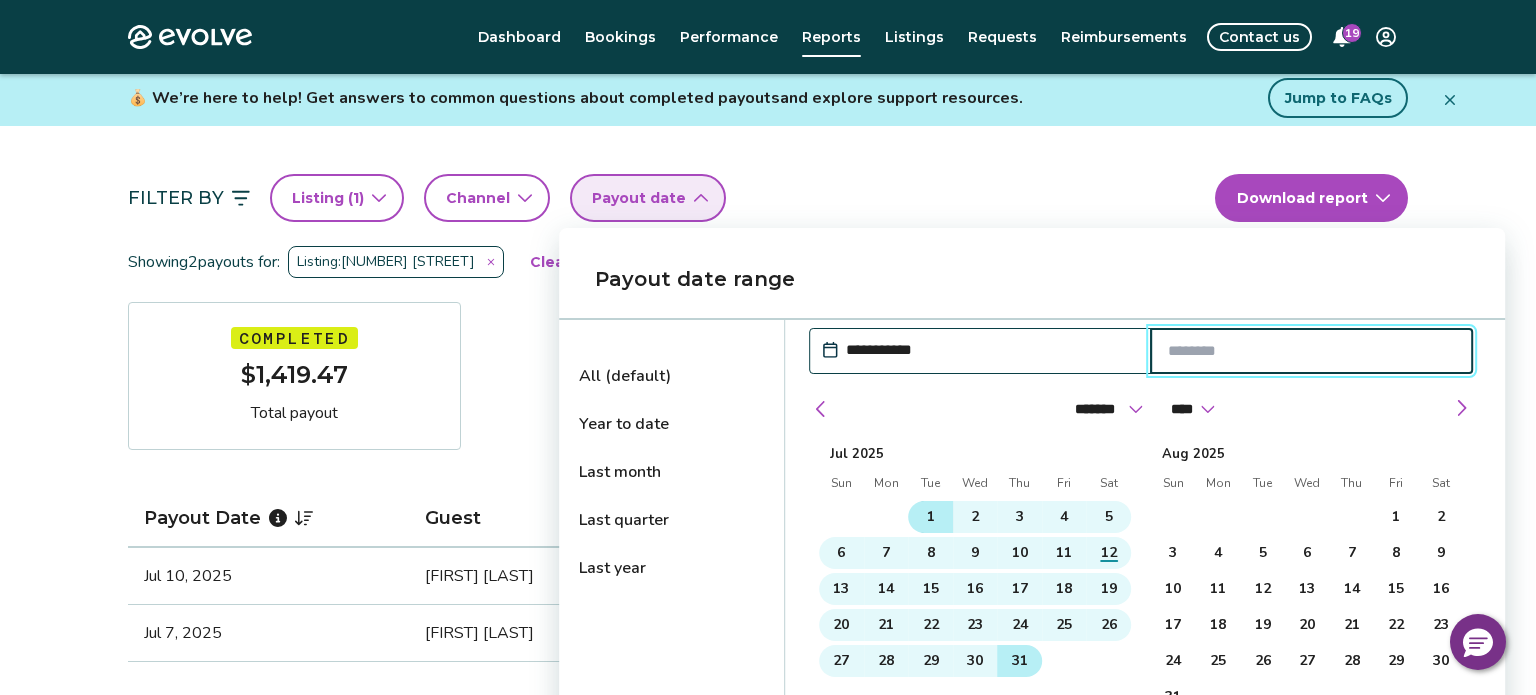 click on "31" at bounding box center (1020, 661) 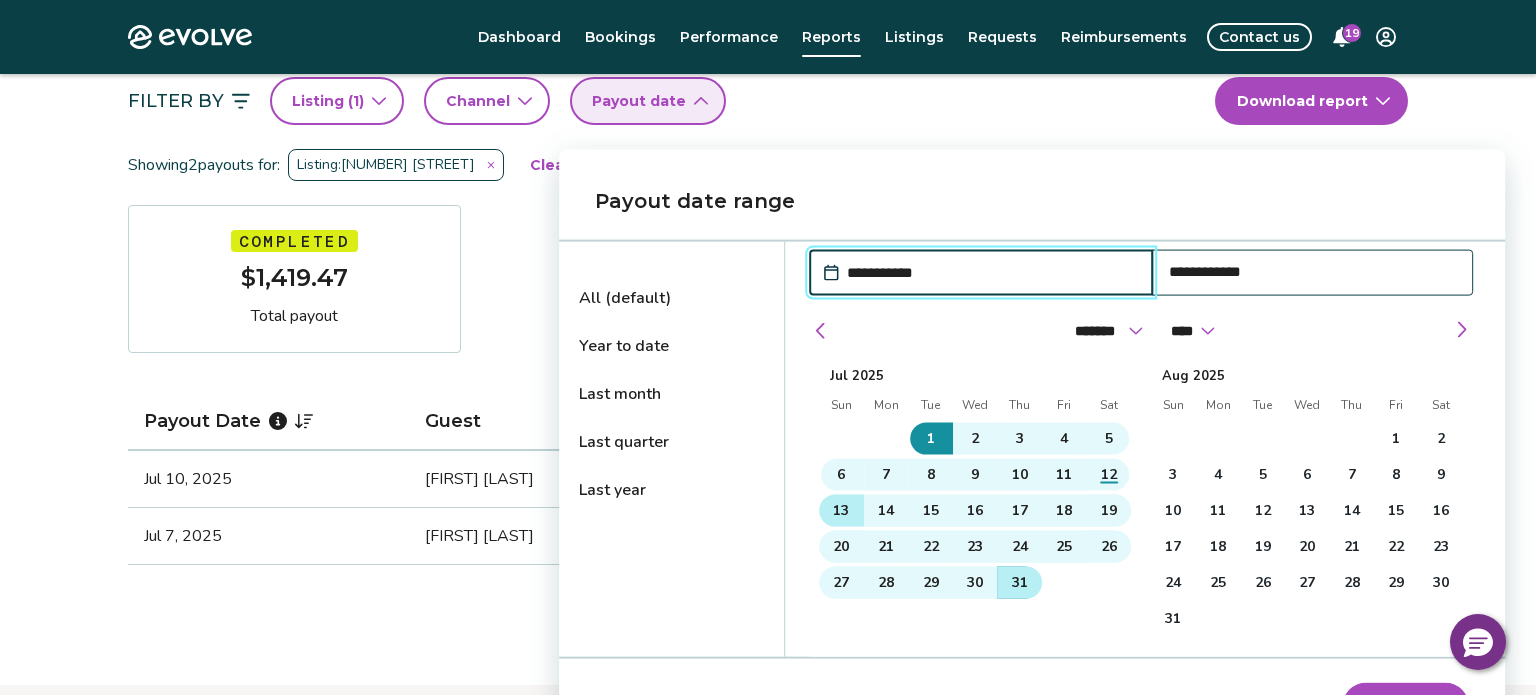 scroll, scrollTop: 276, scrollLeft: 0, axis: vertical 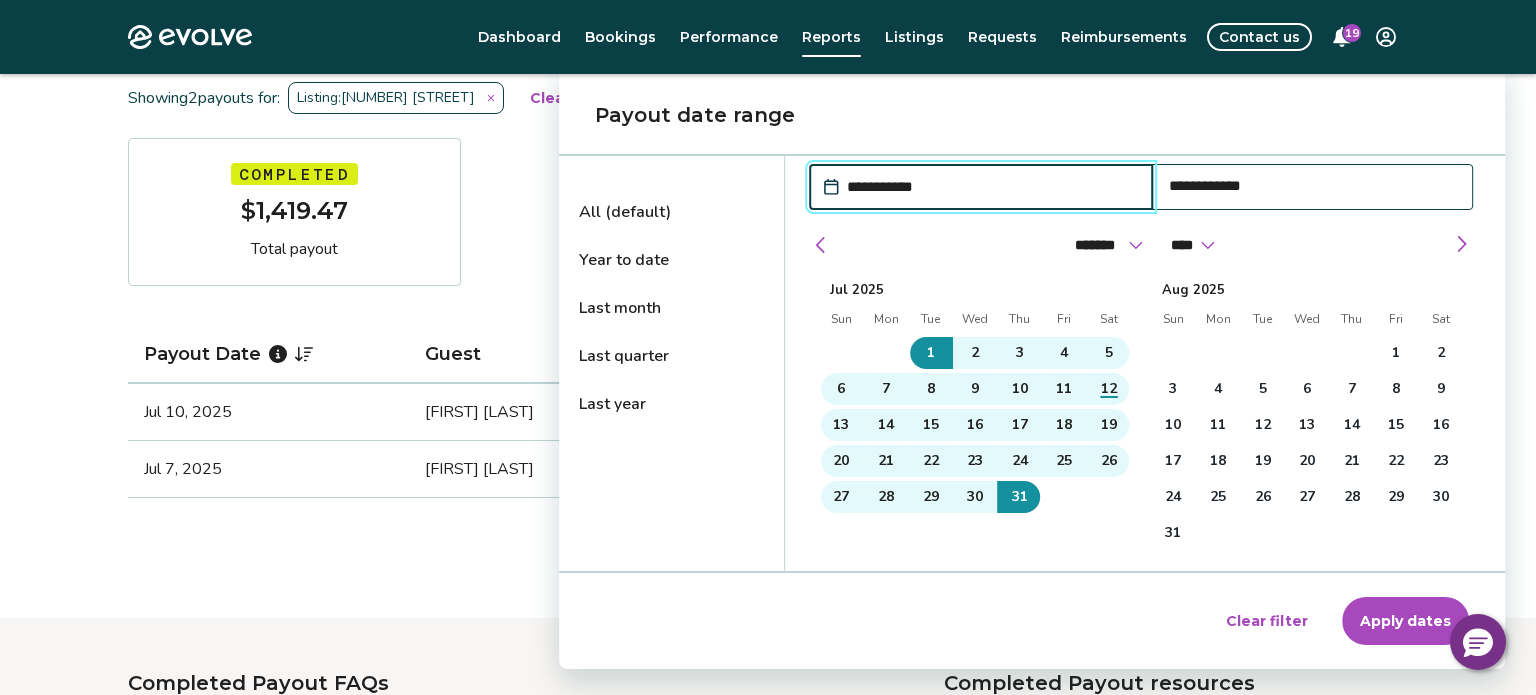 click on "Apply dates" at bounding box center (1405, 621) 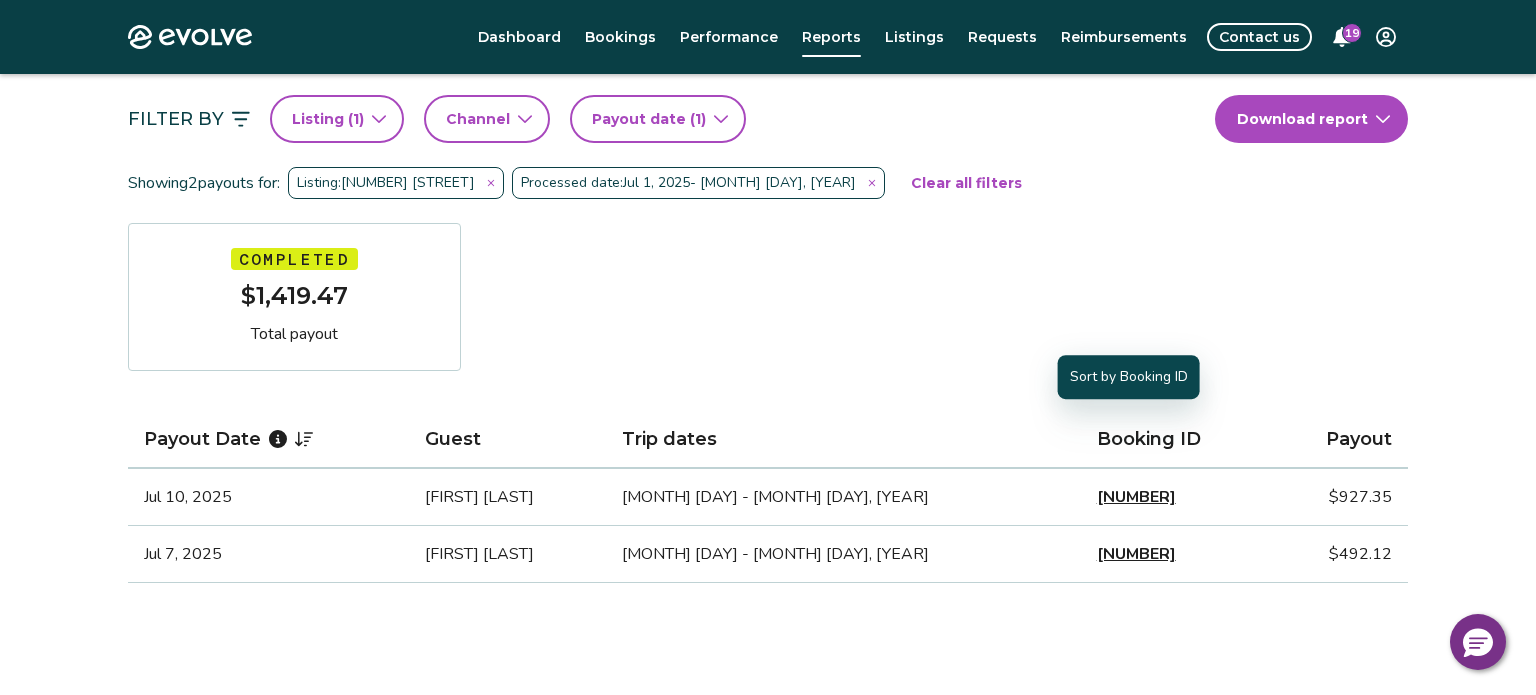 scroll, scrollTop: 192, scrollLeft: 0, axis: vertical 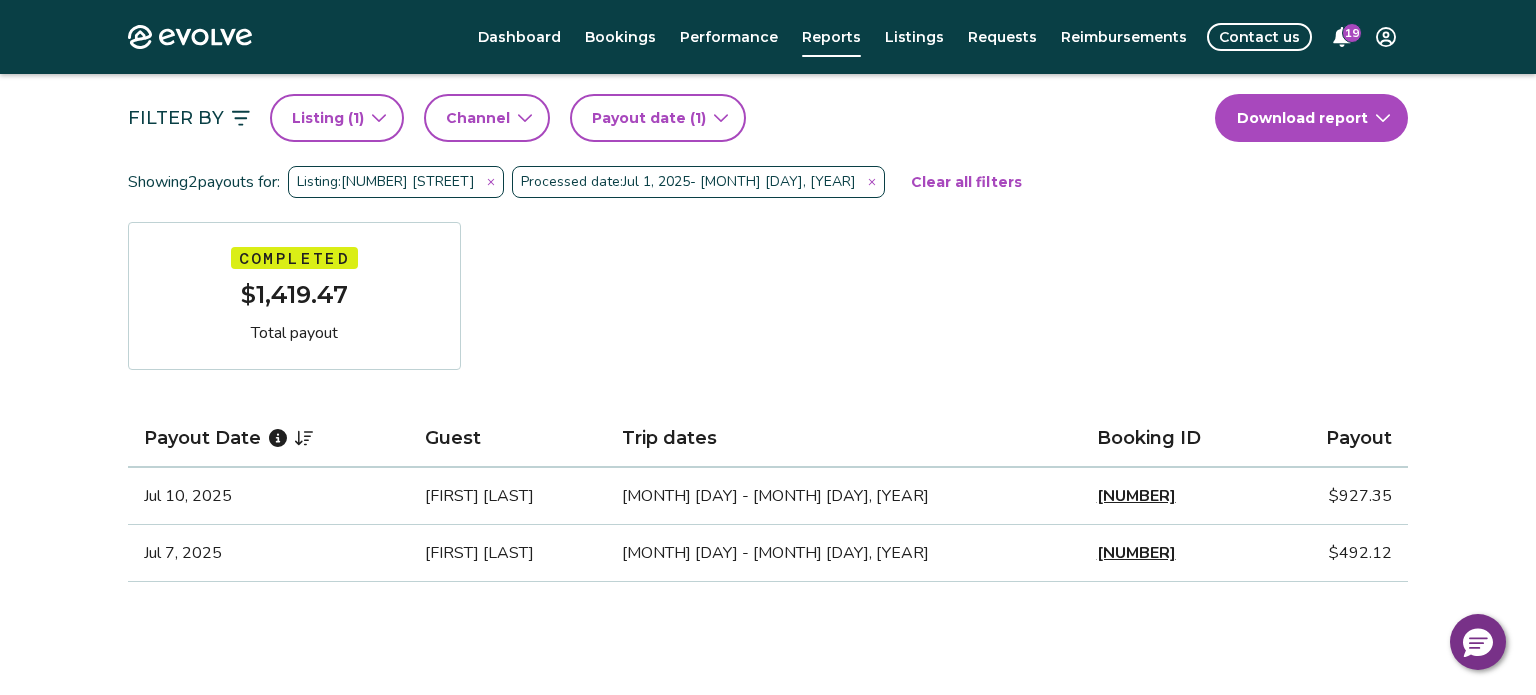 click 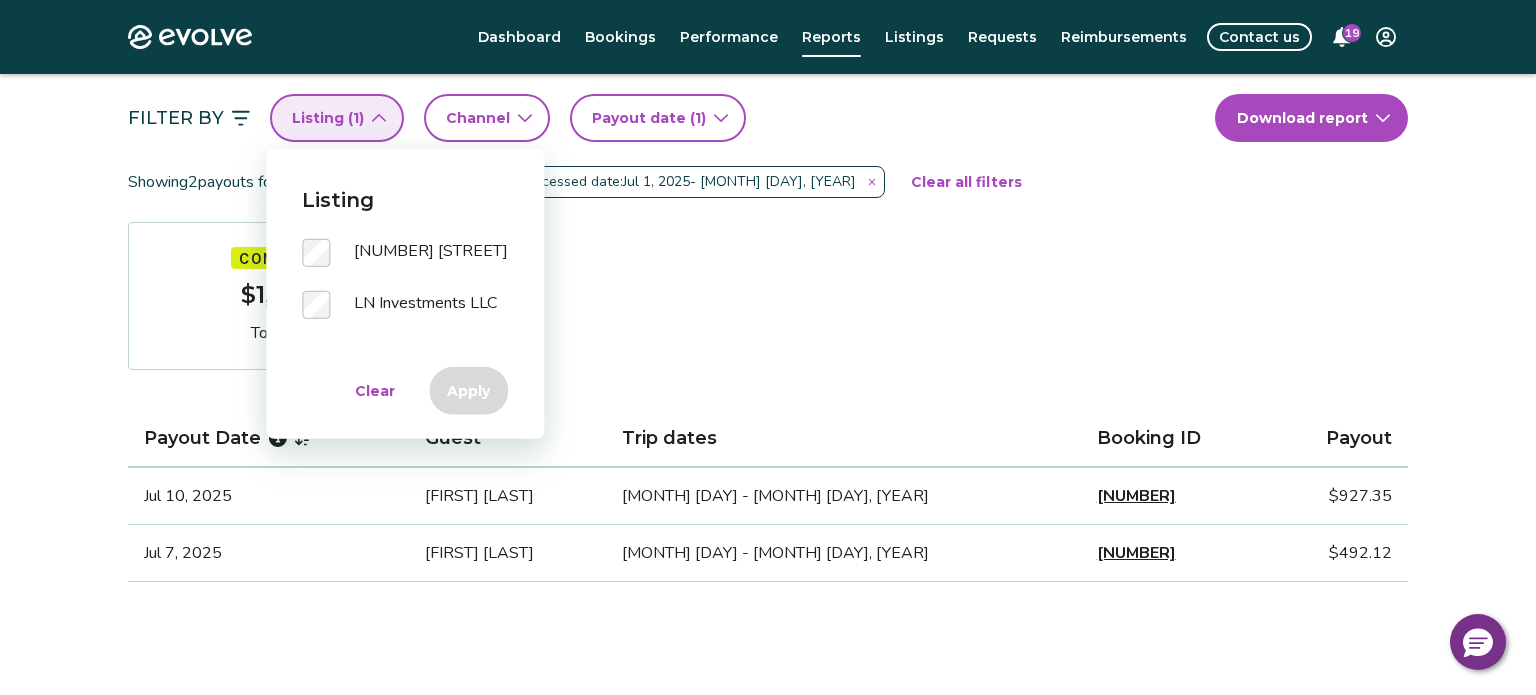 click on "Filter By  Listing ( [NUMBER] ) Channel Payout date( [NUMBER] ) Download   report Showing  [NUMBER]  payouts   for: Listing:  [NUMBER] [STREET] Processed date:  [MONTH] [DAY], [YEAR]  -   [MONTH] [DAY], [YEAR]  Clear all filters Completed [CURRENCY] Total payout Payout Date Guest Trip dates Booking ID Payout [MONTH] [DAY], [YEAR] [FIRST] [LAST] [MONTH] [DAY] - [MONTH] [DAY], [YEAR] [NUMBER] [CURRENCY] [MONTH] [DAY], [YEAR] [FIRST] [LAST] [MONTH] [DAY] - [MONTH] [DAY], [YEAR] [NUMBER] [CURRENCY]" at bounding box center [768, 338] 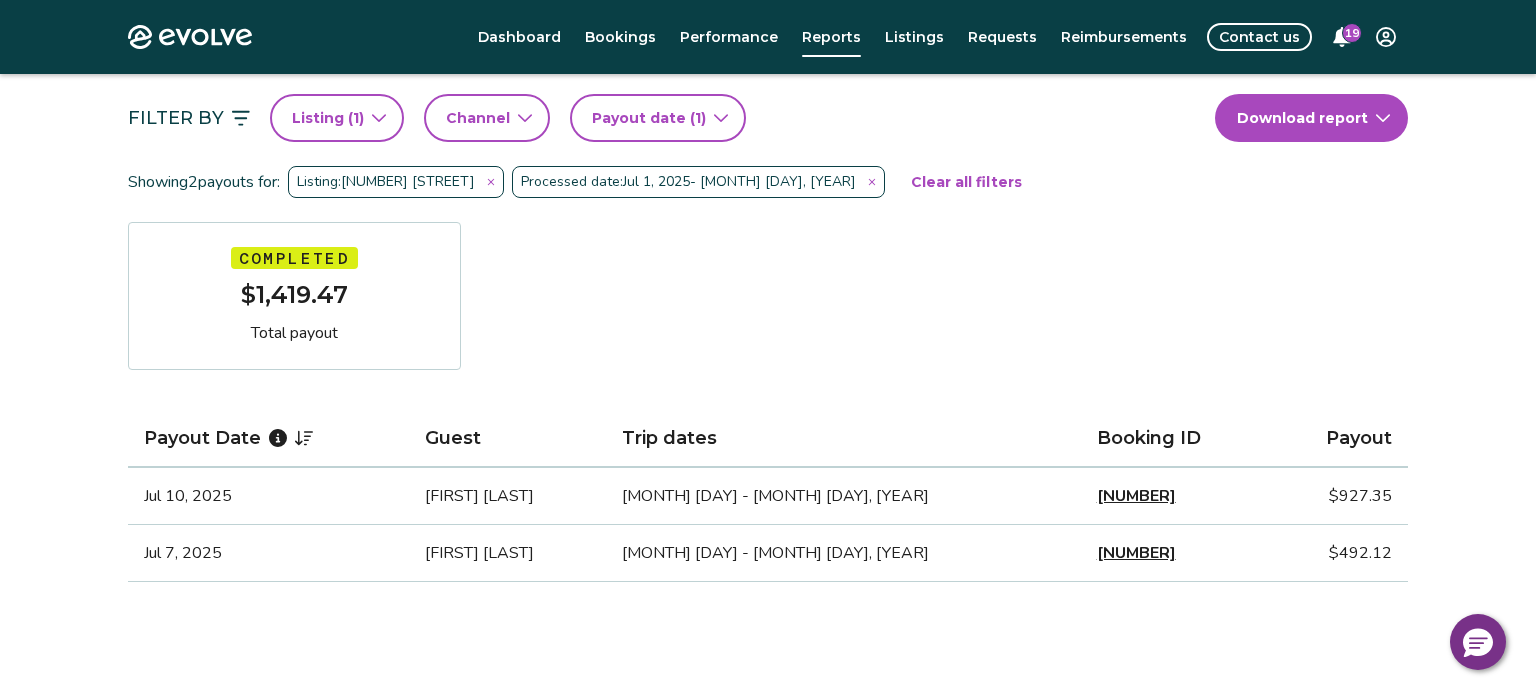 click 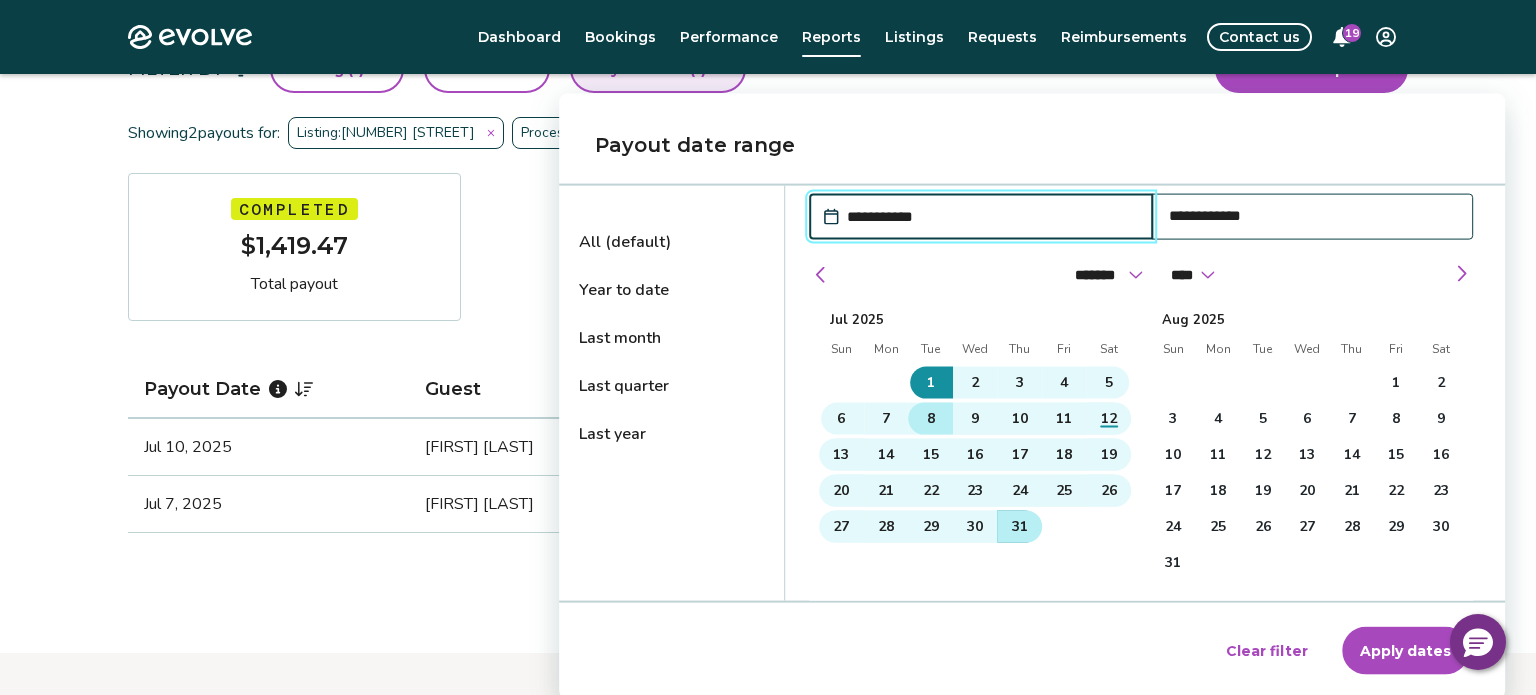 scroll, scrollTop: 256, scrollLeft: 0, axis: vertical 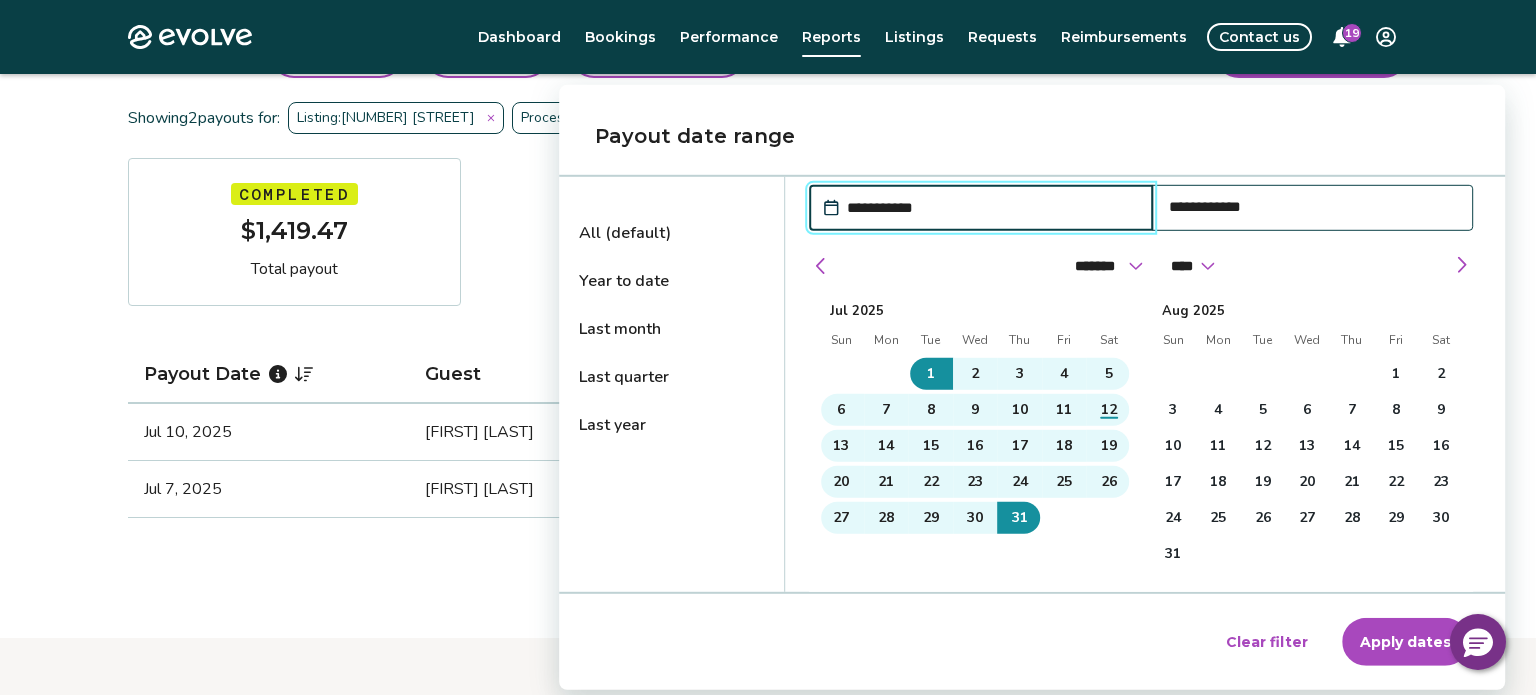 click on "Apply dates" at bounding box center [1405, 642] 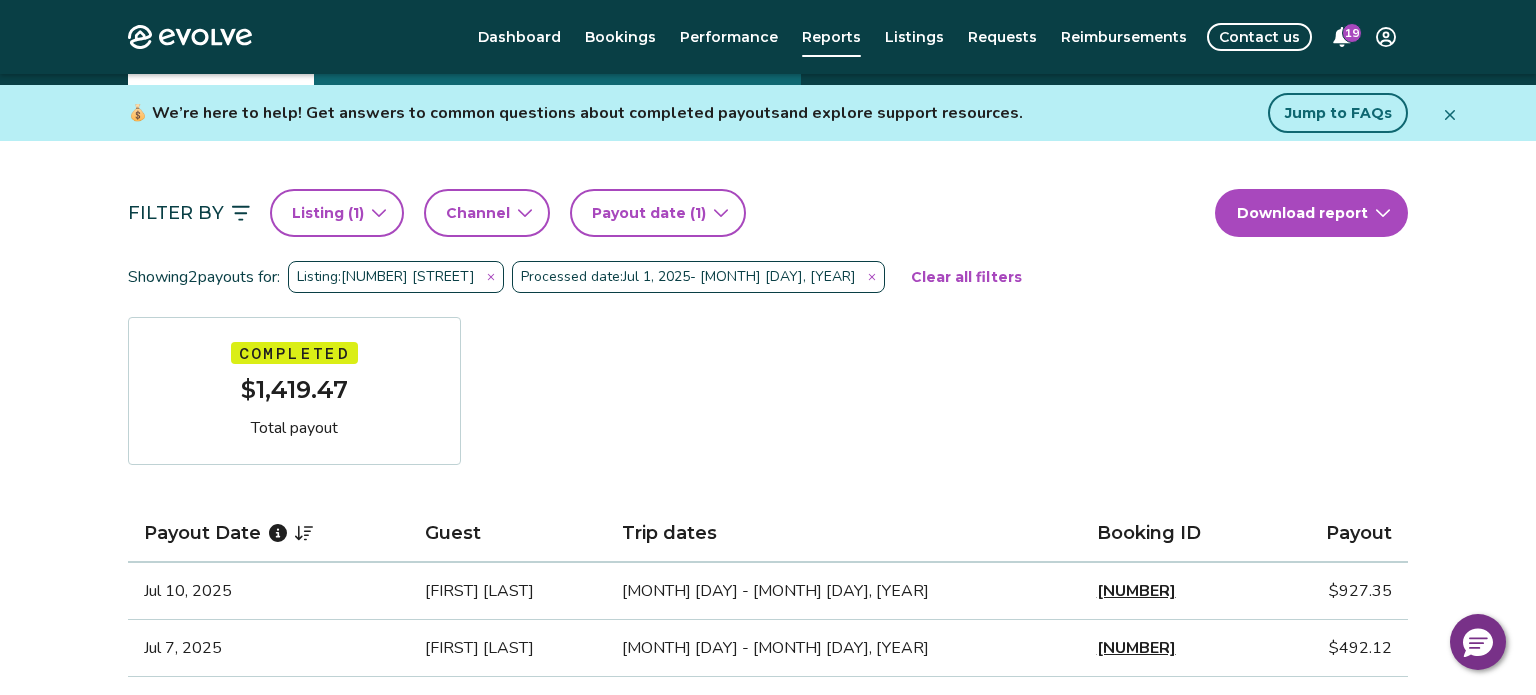 scroll, scrollTop: 70, scrollLeft: 0, axis: vertical 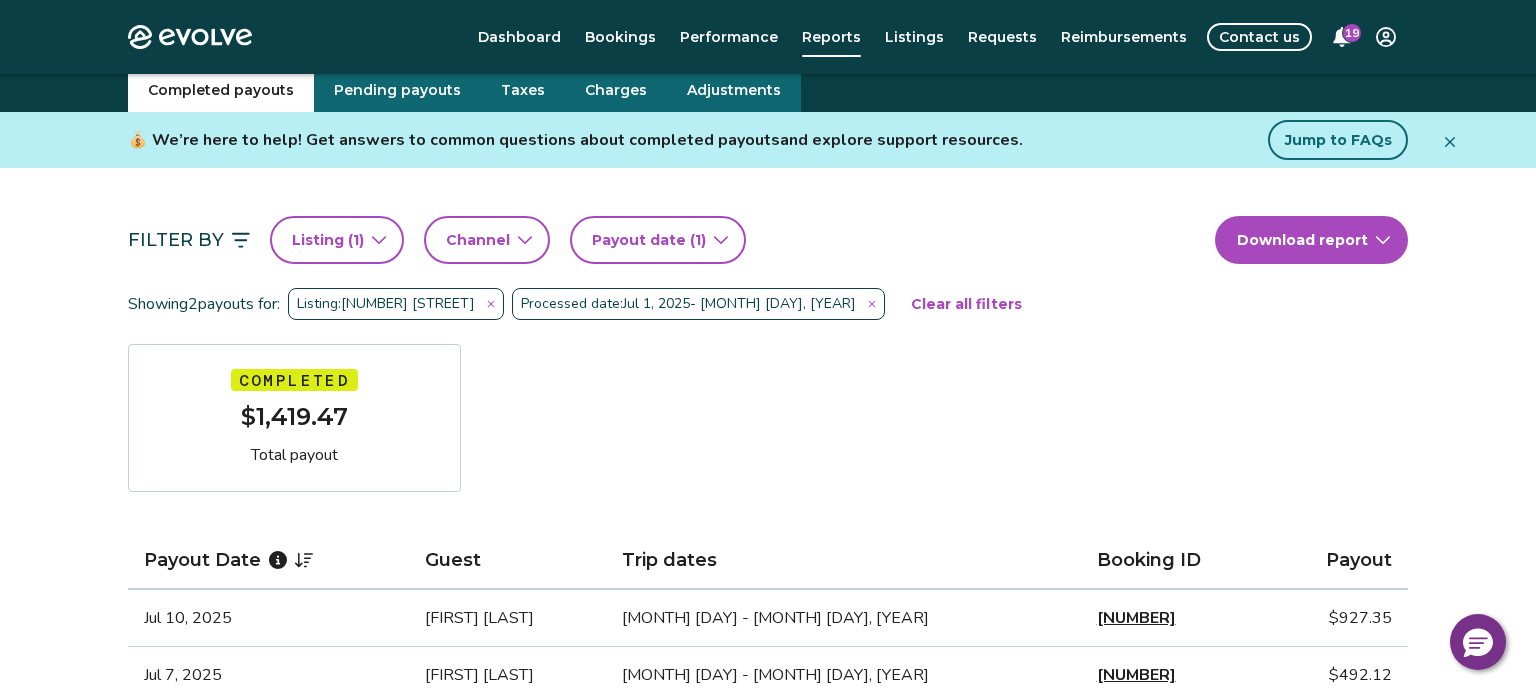 click 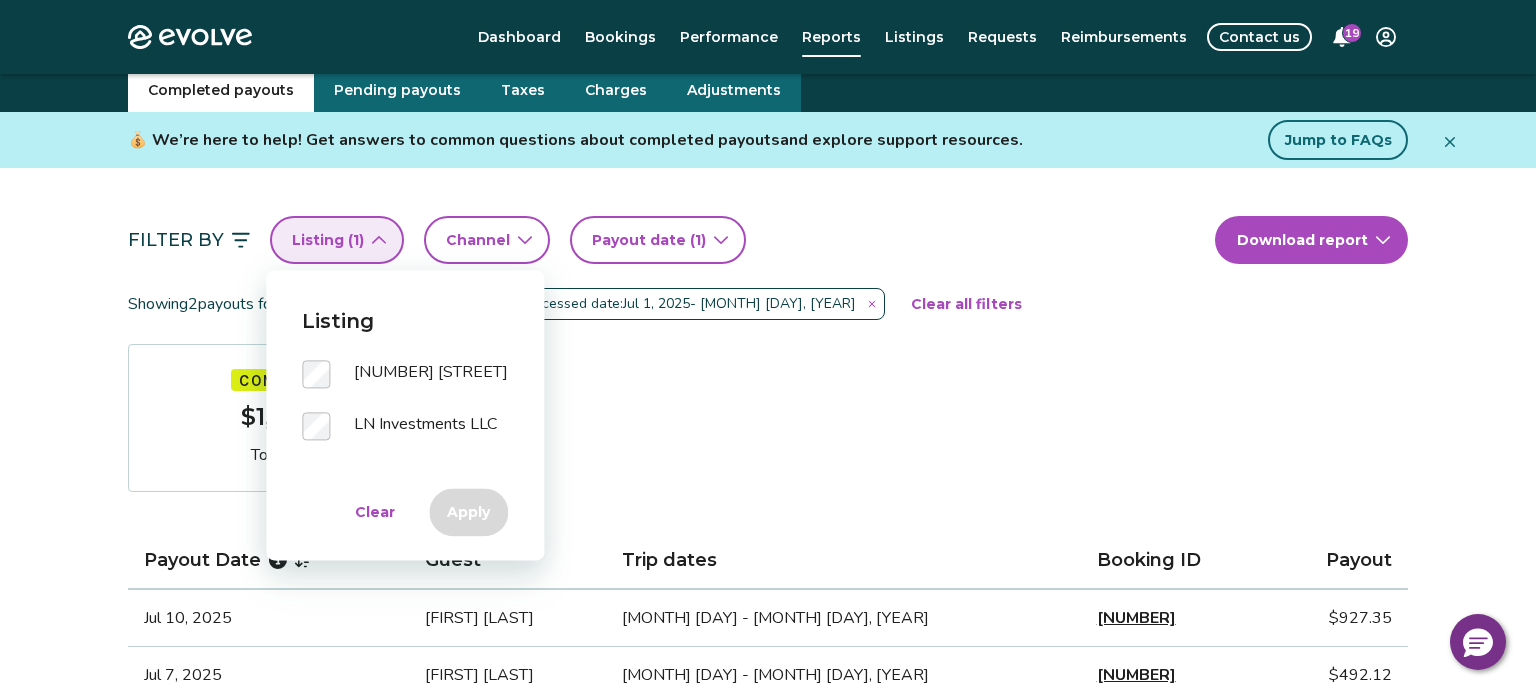 click on "Filter By  Listing ( [NUMBER] ) Channel Payout date( [NUMBER] ) Download   report Showing  [NUMBER]  payouts   for: Listing:  [NUMBER] [STREET] Processed date:  [MONTH] [DAY], [YEAR]  -   [MONTH] [DAY], [YEAR]  Clear all filters Completed [CURRENCY] Total payout Payout Date Guest Trip dates Booking ID Payout [MONTH] [DAY], [YEAR] [FIRST] [LAST] [MONTH] [DAY] - [MONTH] [DAY], [YEAR] [NUMBER] [CURRENCY] [MONTH] [DAY], [YEAR] [FIRST] [LAST] [MONTH] [DAY] - [MONTH] [DAY], [YEAR] [NUMBER] [CURRENCY]" at bounding box center [768, 460] 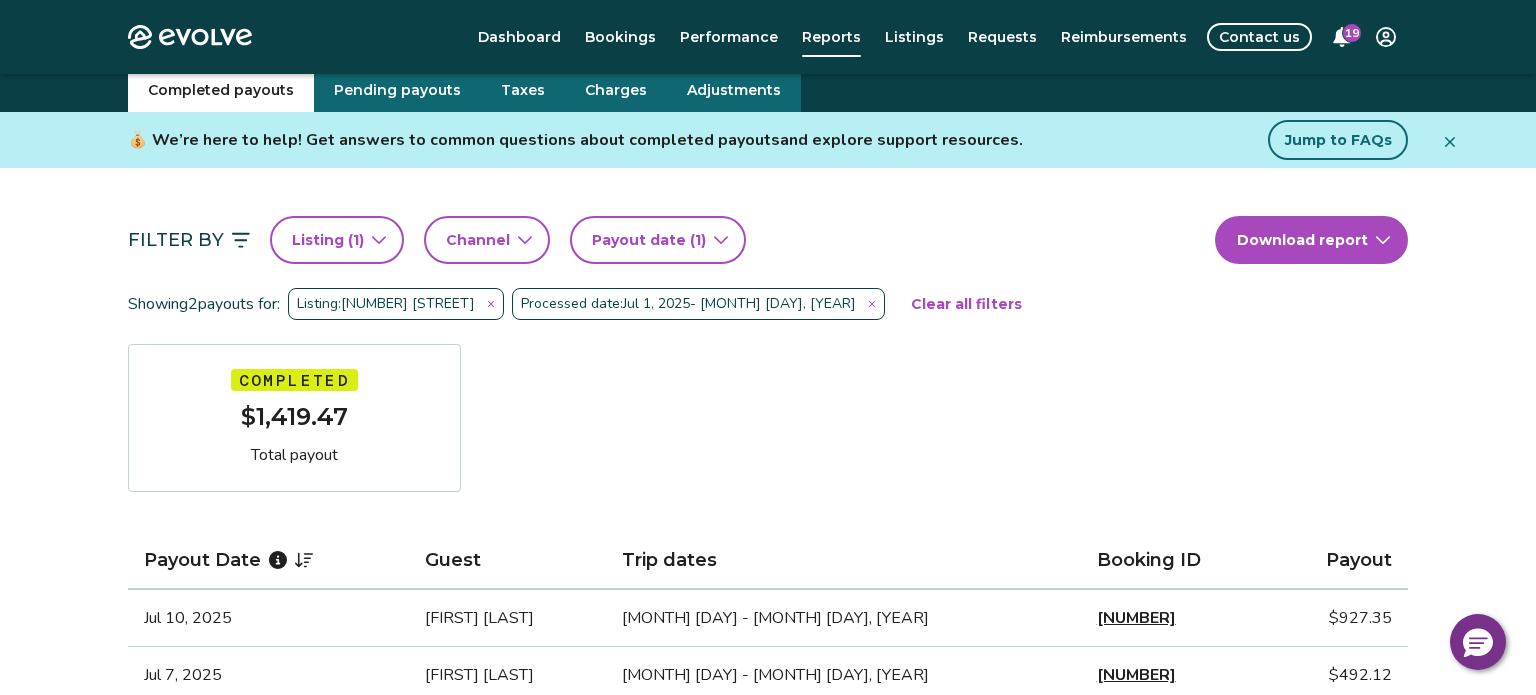 click on "Listing ( 1 )" at bounding box center [337, 240] 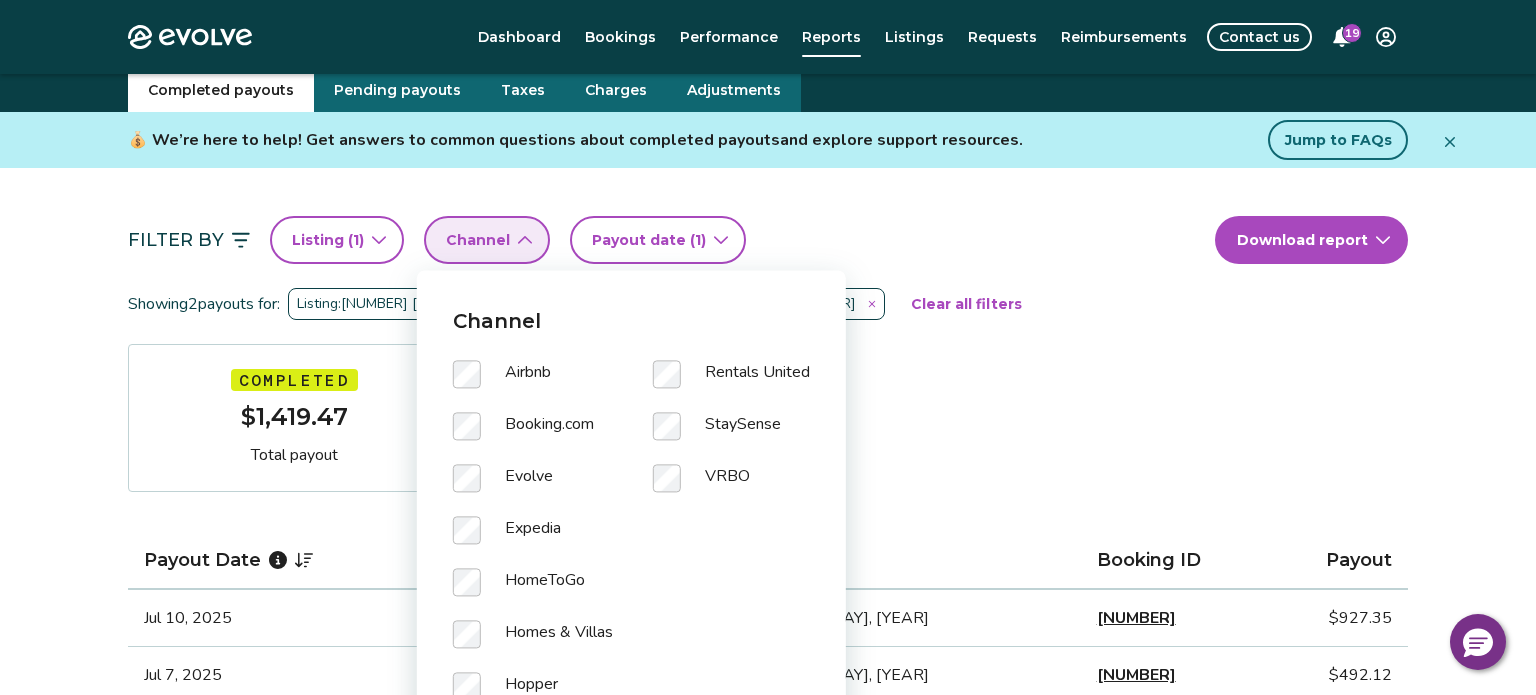 click on "Filter By  Listing ( [NUMBER] ) Channel Payout date( [NUMBER] ) Download   report Showing  [NUMBER]  payouts   for: Listing:  [NUMBER] [STREET] Processed date:  [MONTH] [DAY], [YEAR]  -   [MONTH] [DAY], [YEAR]  Clear all filters Completed [CURRENCY] Total payout Payout Date Guest Trip dates Booking ID Payout [MONTH] [DAY], [YEAR] [FIRST] [LAST] [MONTH] [DAY] - [MONTH] [DAY], [YEAR] [NUMBER] [CURRENCY] [MONTH] [DAY], [YEAR] [FIRST] [LAST] [MONTH] [DAY] - [MONTH] [DAY], [YEAR] [NUMBER] [CURRENCY]" at bounding box center [768, 460] 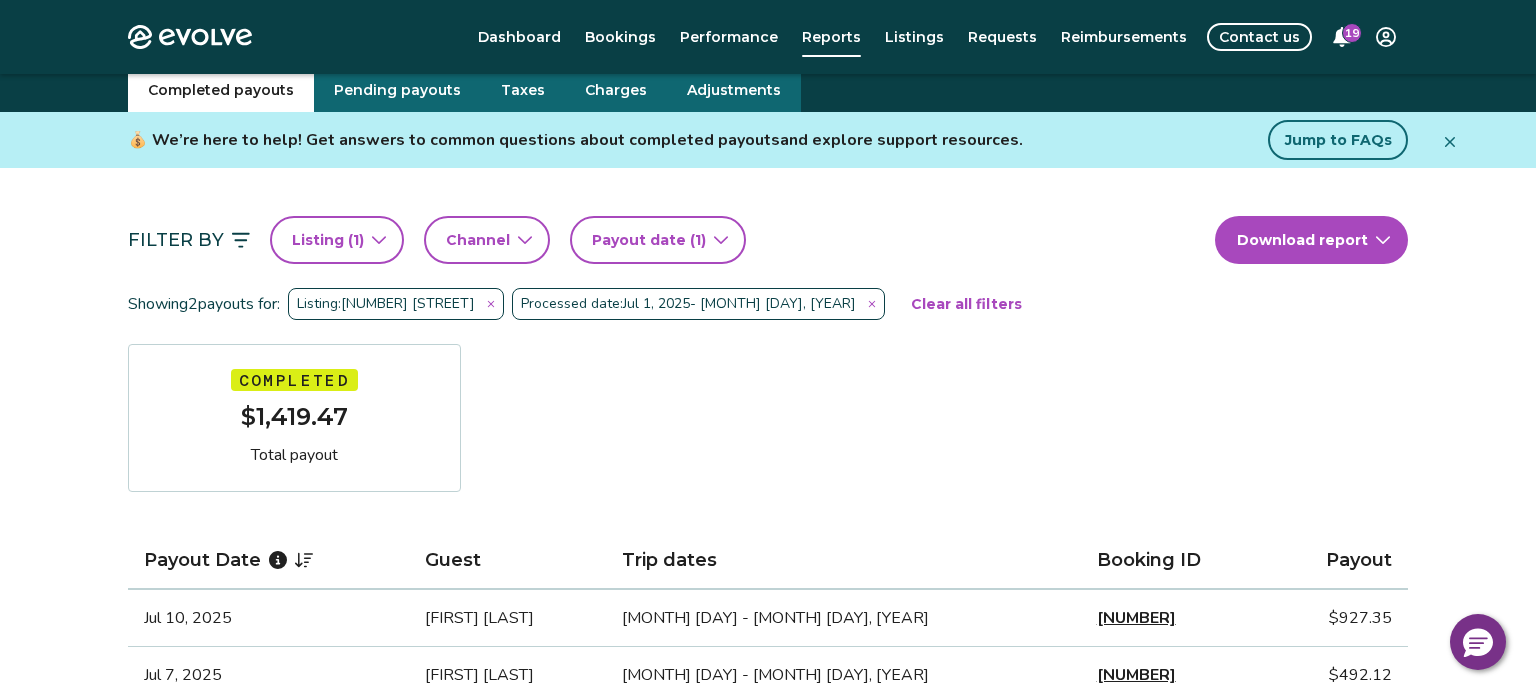 click on "Payout date (1)" at bounding box center [649, 240] 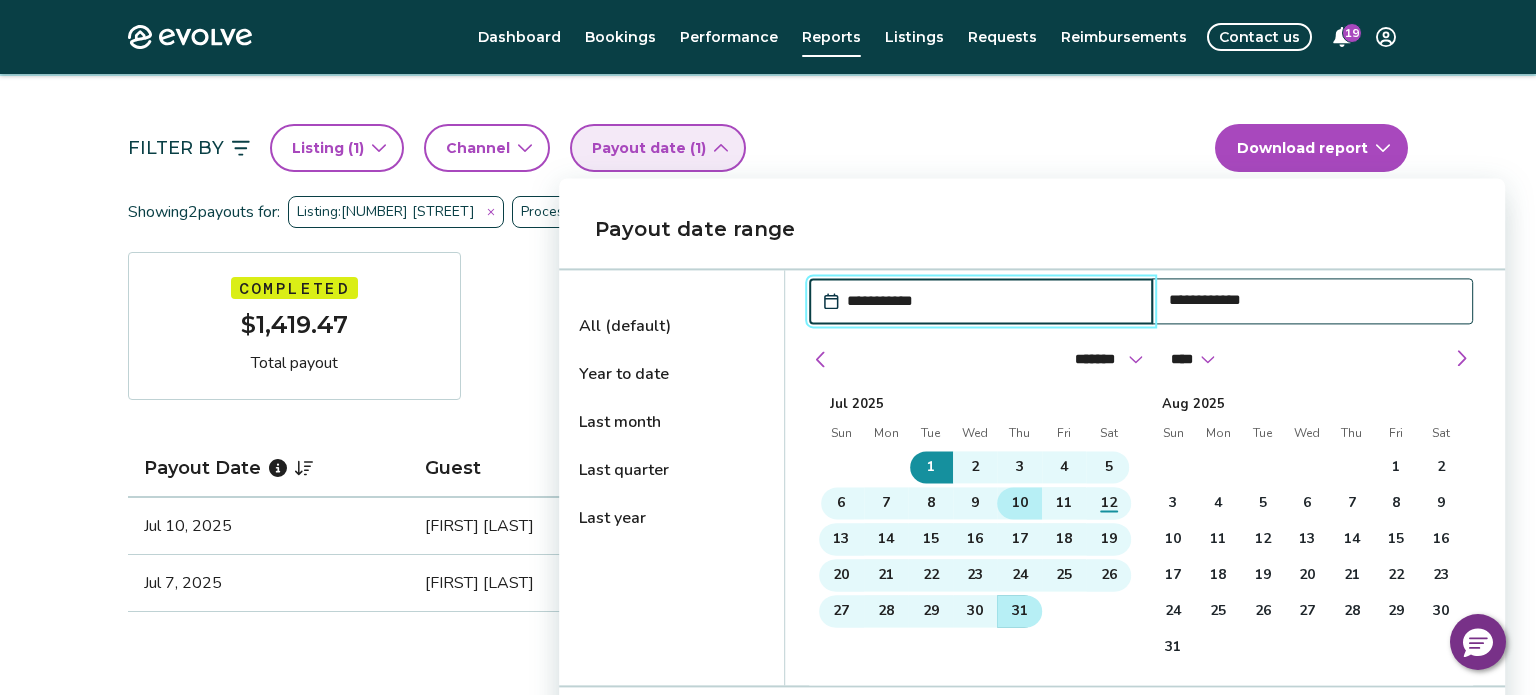 scroll, scrollTop: 163, scrollLeft: 0, axis: vertical 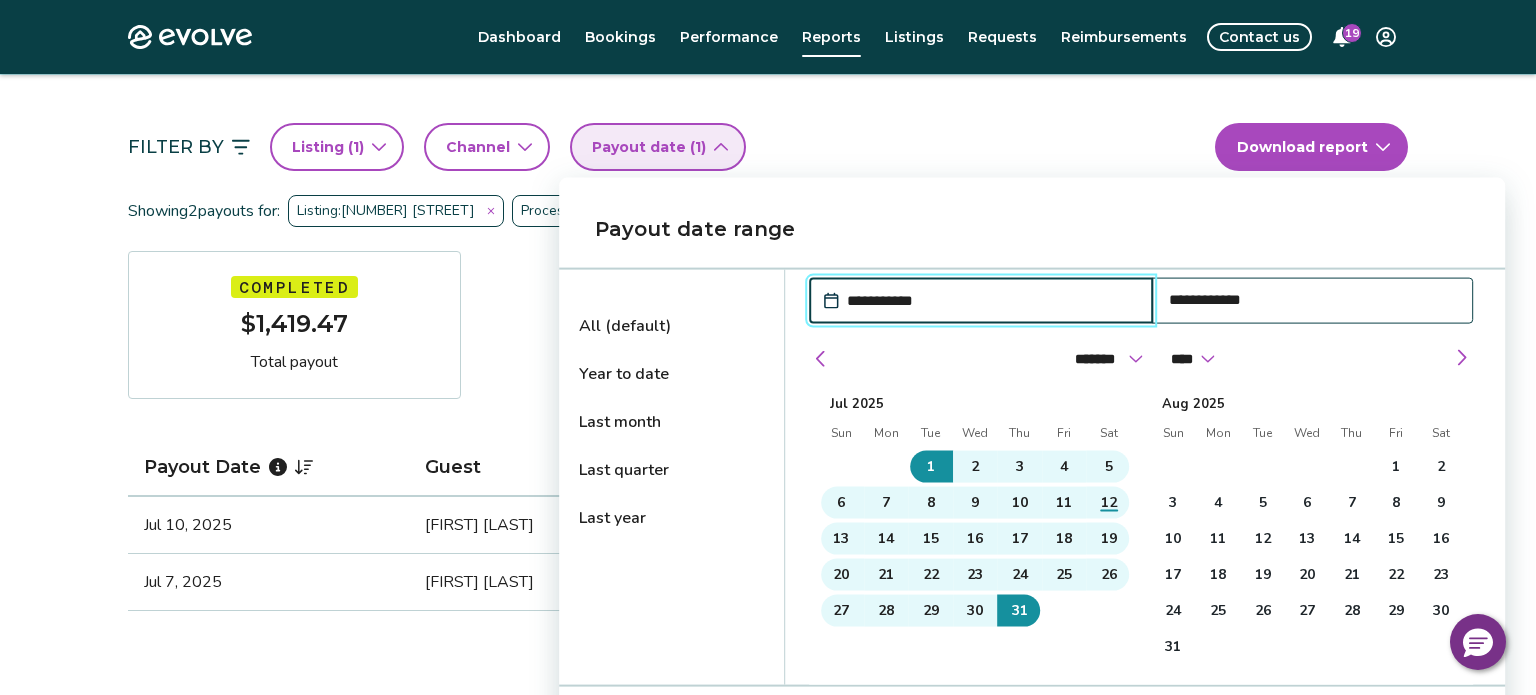 click on "Payout date range" at bounding box center [1032, 229] 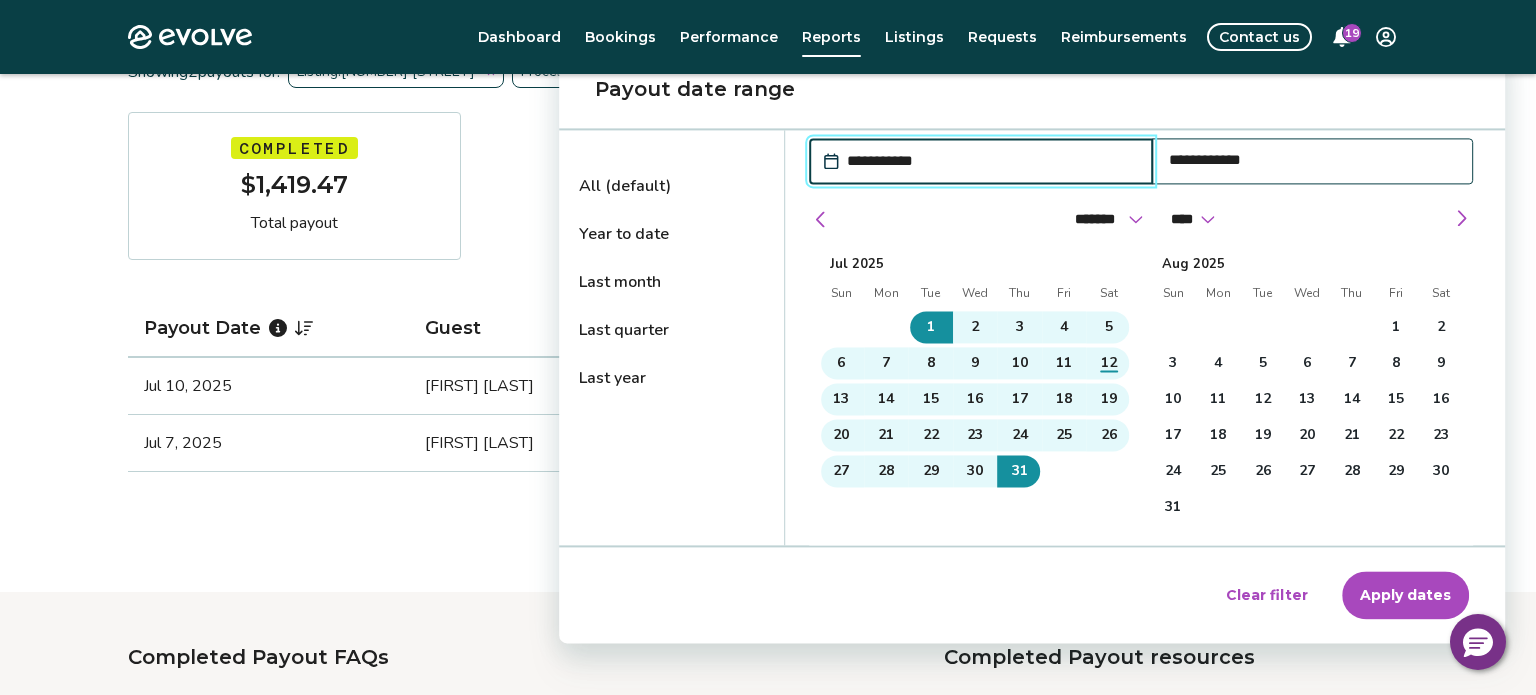 click on "Apply dates" at bounding box center (1405, 595) 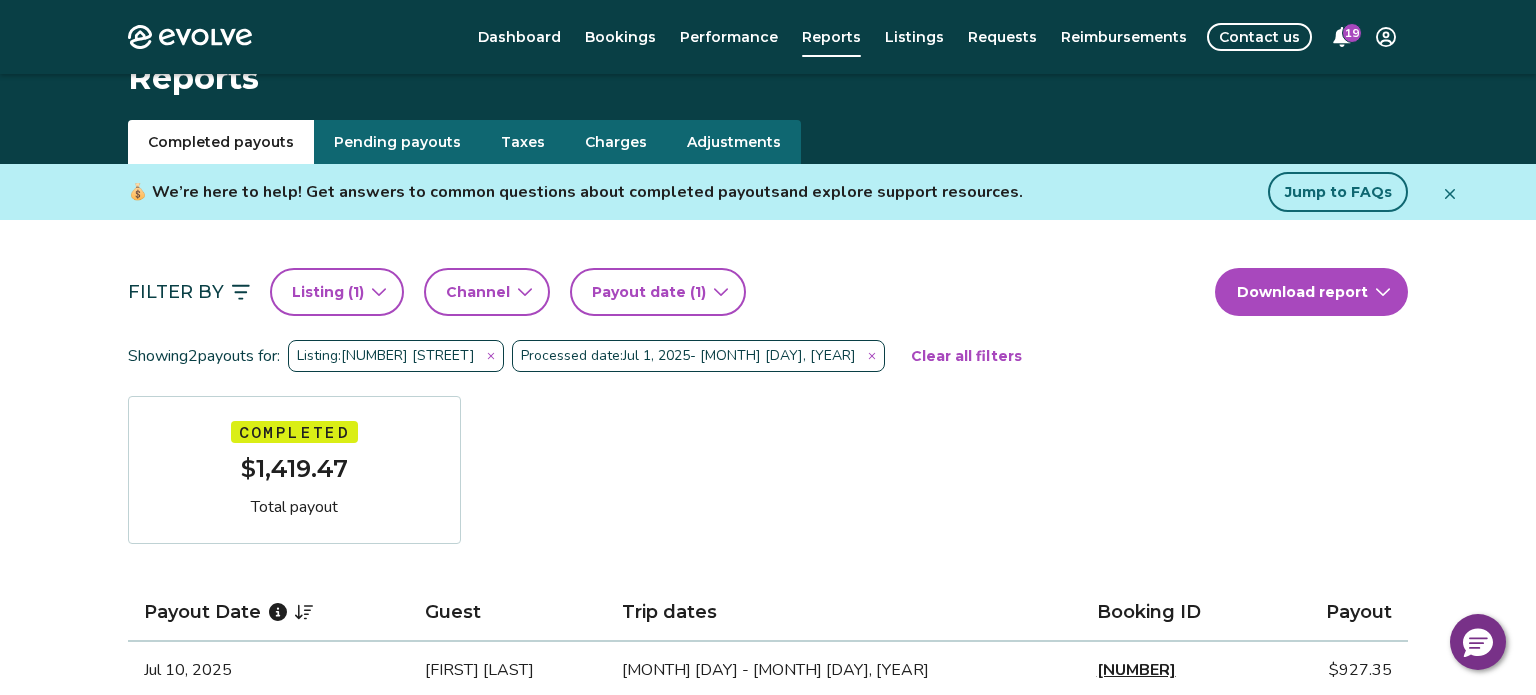 scroll, scrollTop: 13, scrollLeft: 0, axis: vertical 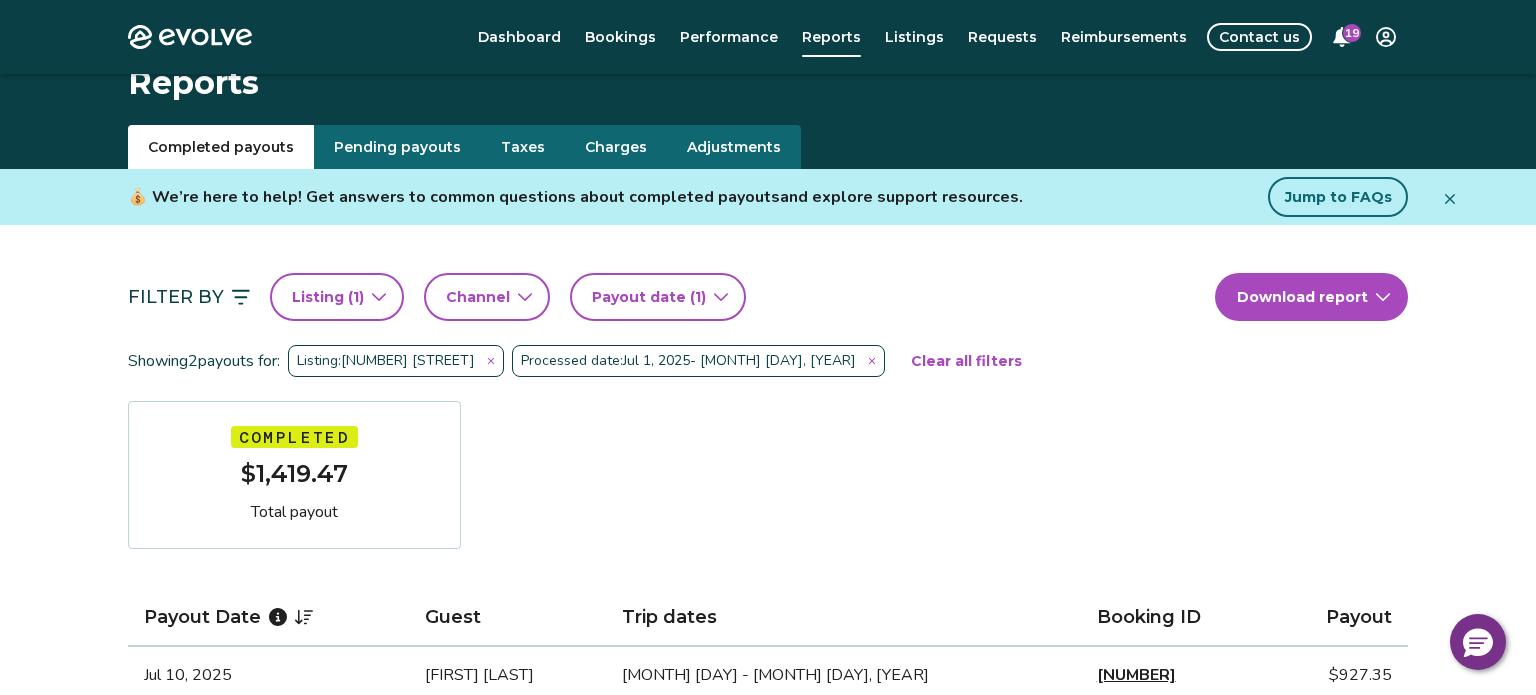 click on "Pending payouts" at bounding box center (397, 147) 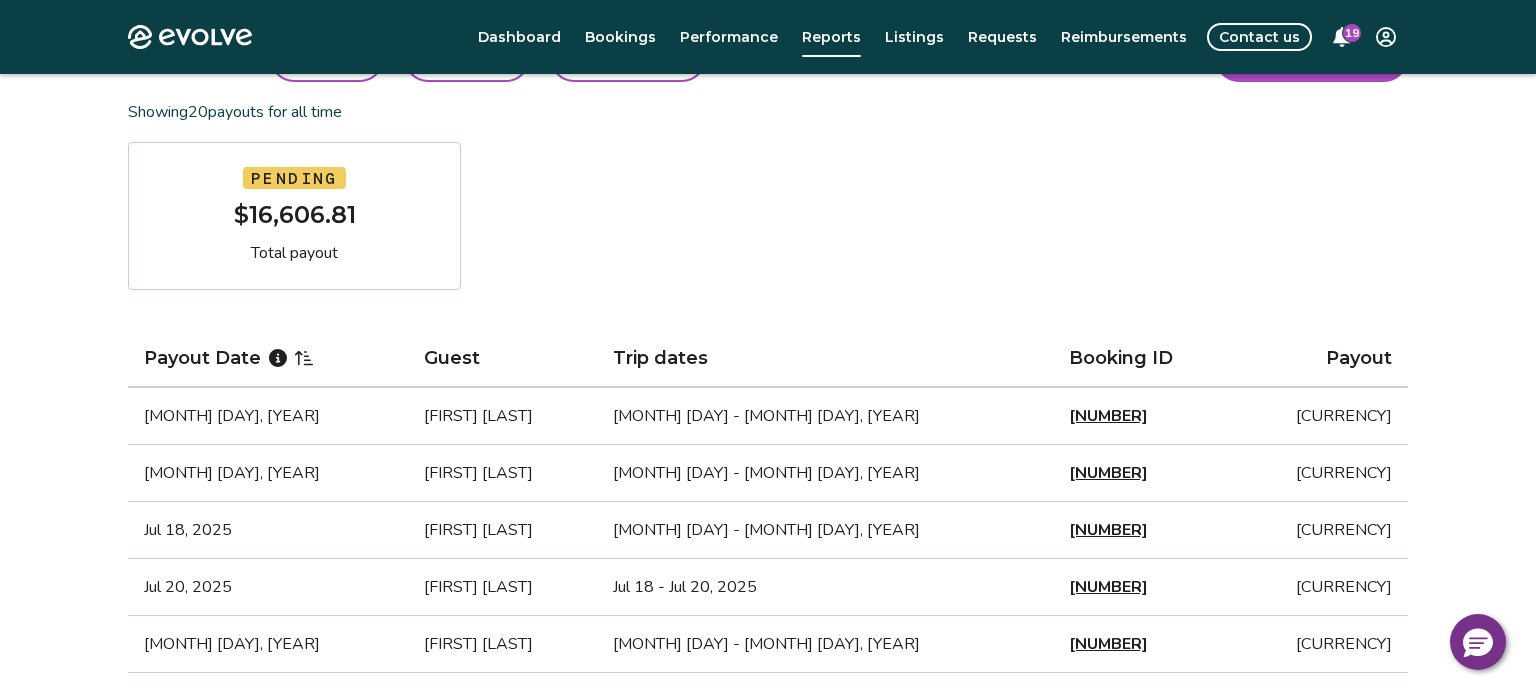 scroll, scrollTop: 37, scrollLeft: 0, axis: vertical 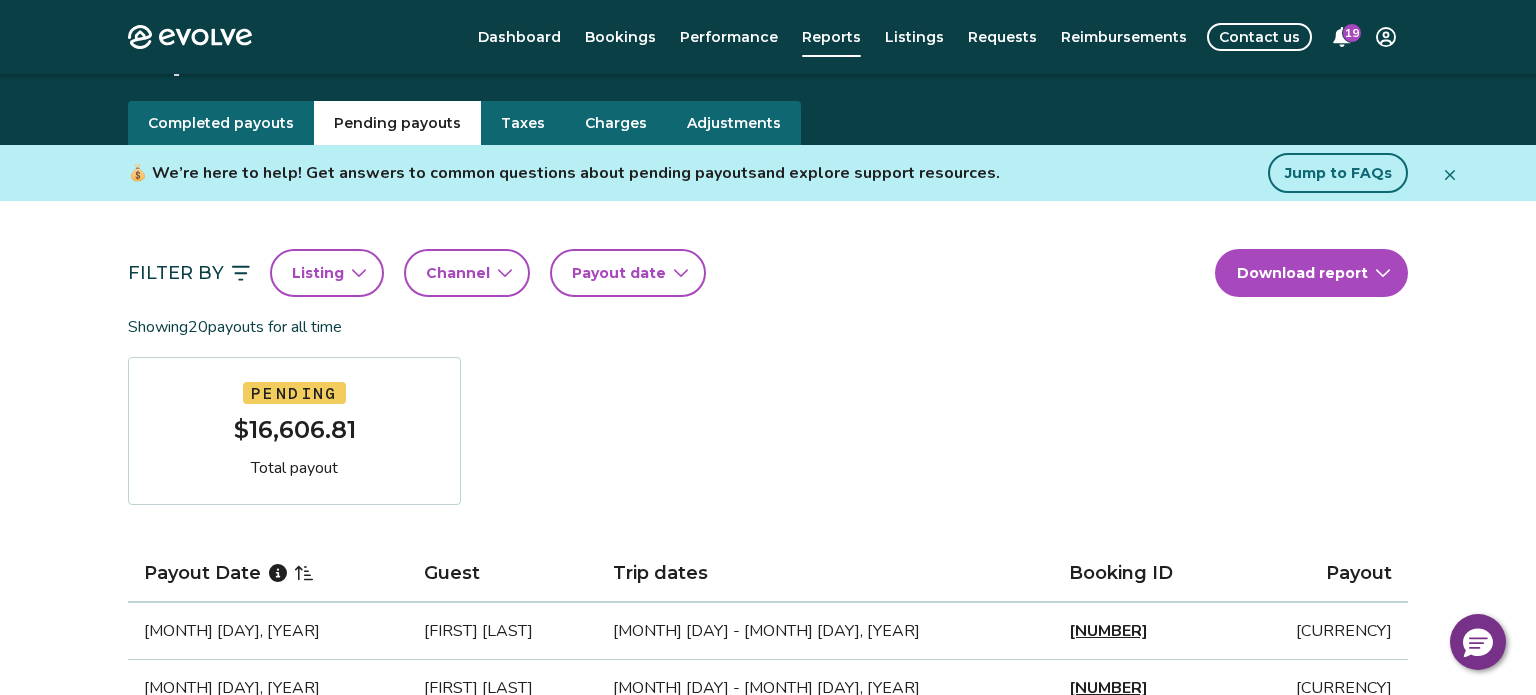 click on "Completed payouts" at bounding box center (221, 123) 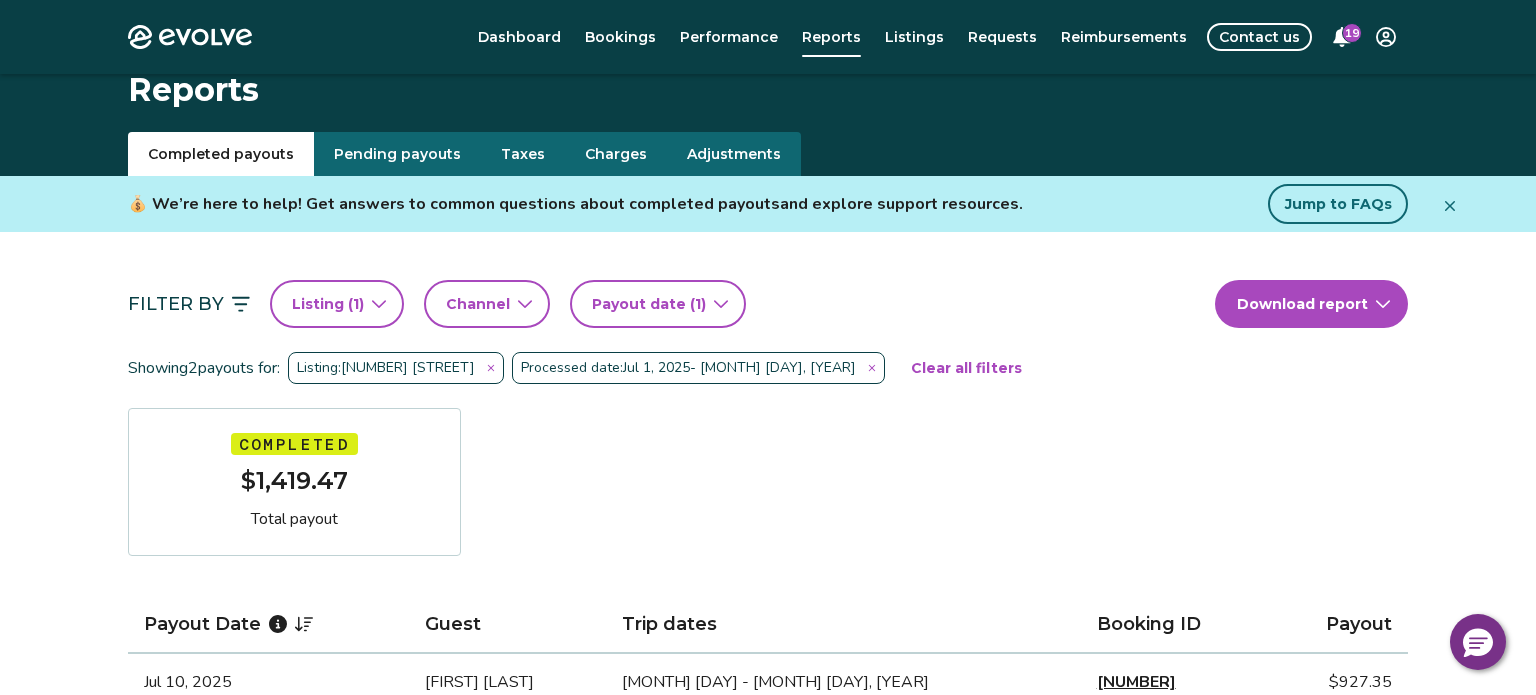 scroll, scrollTop: 0, scrollLeft: 0, axis: both 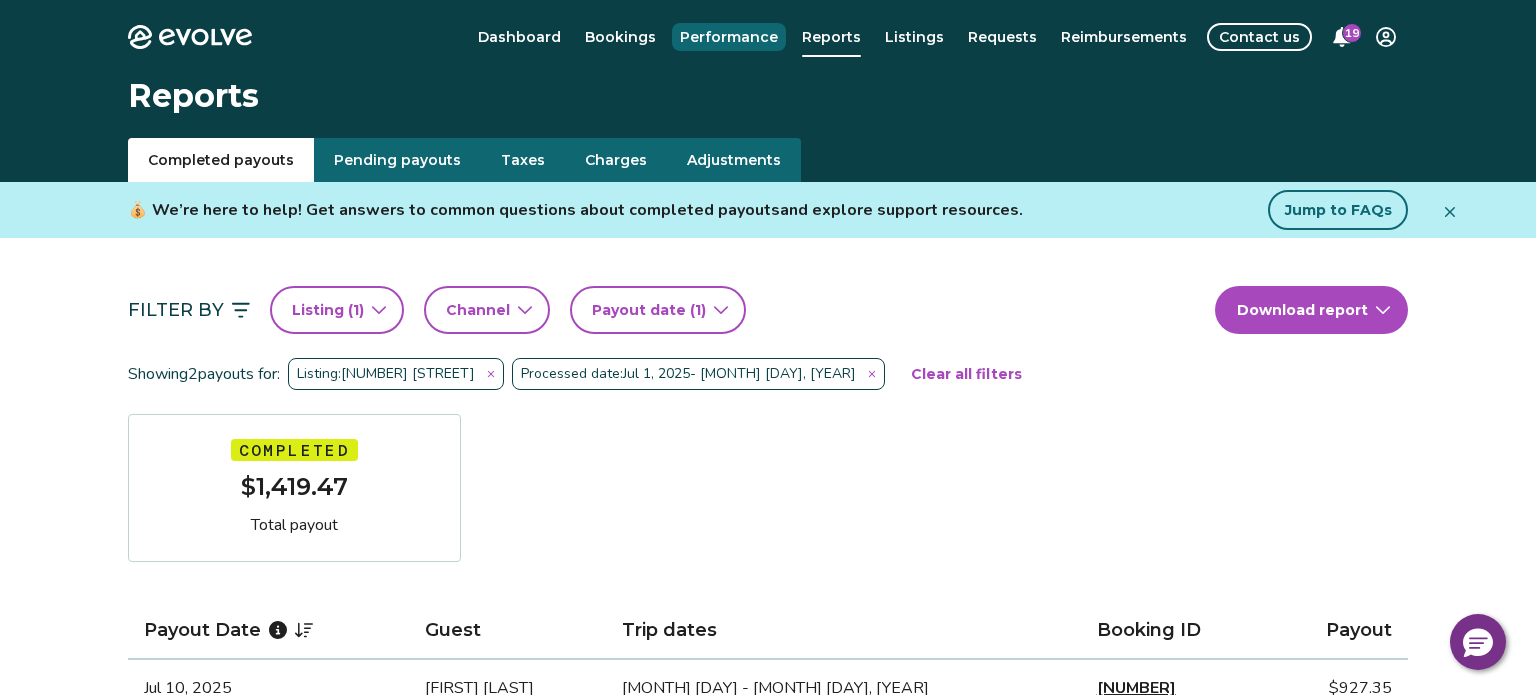 click on "Performance" at bounding box center (729, 37) 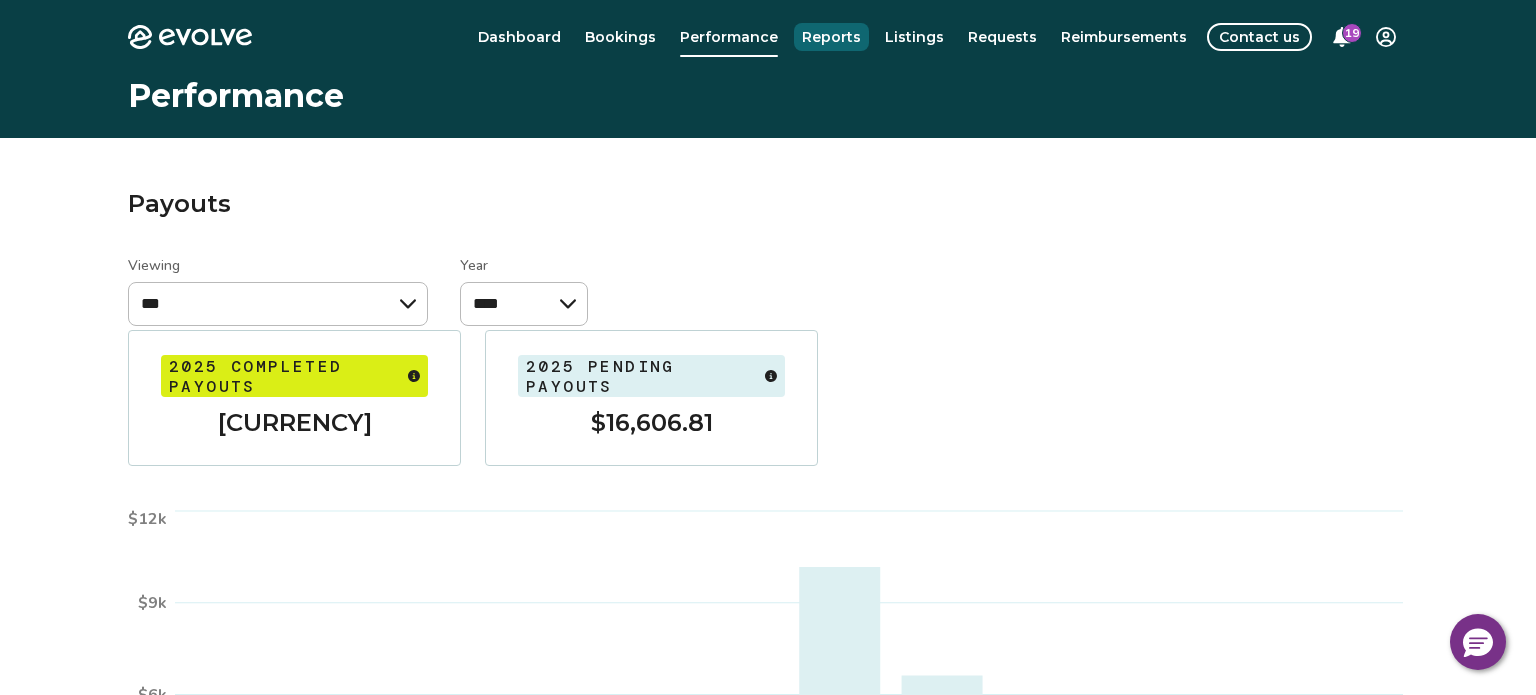 click on "Reports" at bounding box center (831, 37) 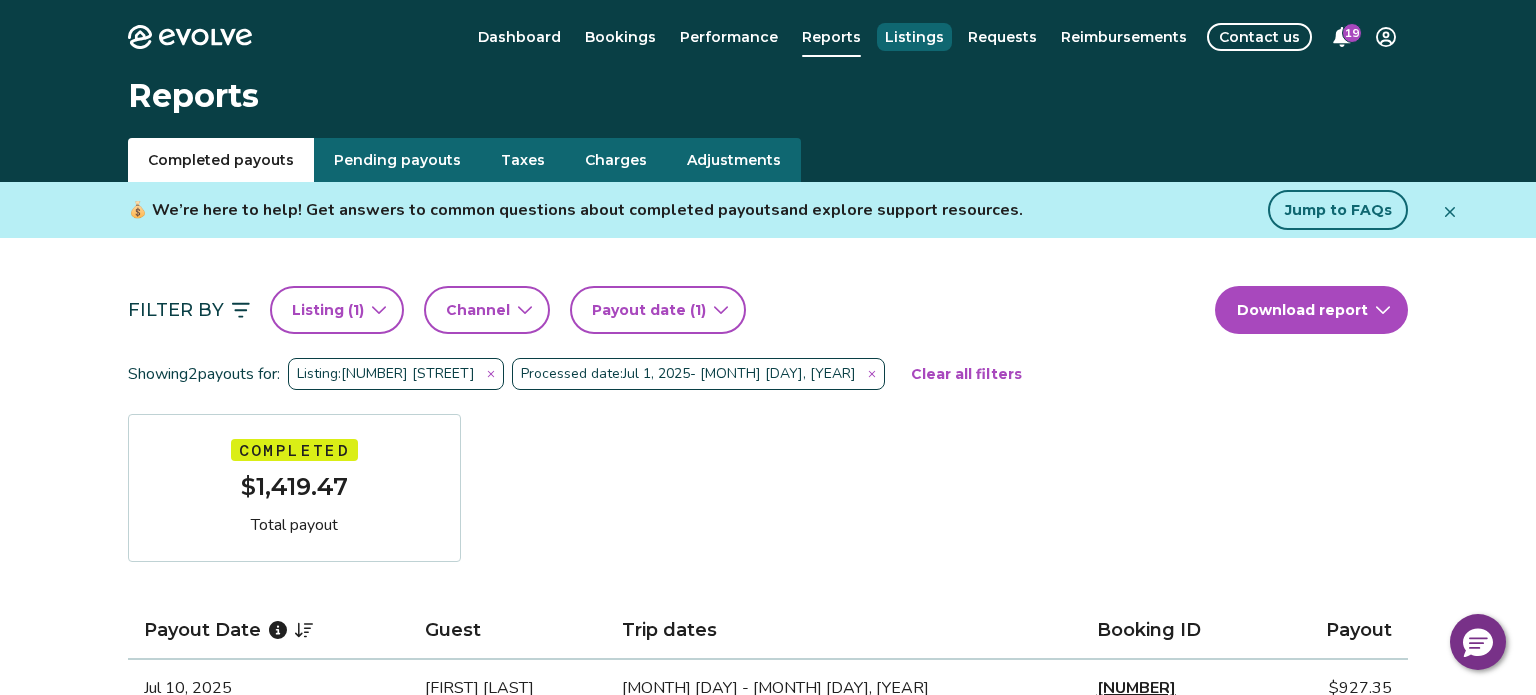 click on "Listings" at bounding box center [914, 37] 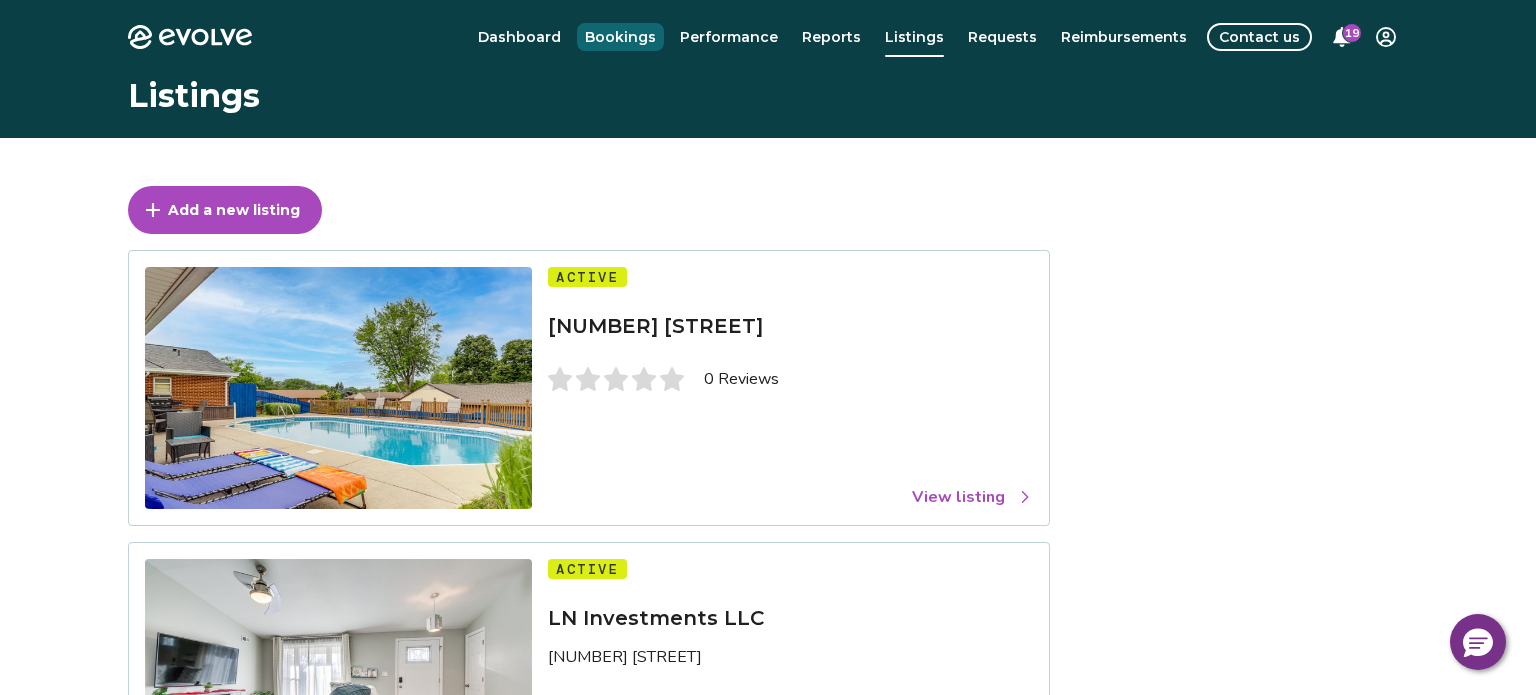 click on "Bookings" at bounding box center [620, 37] 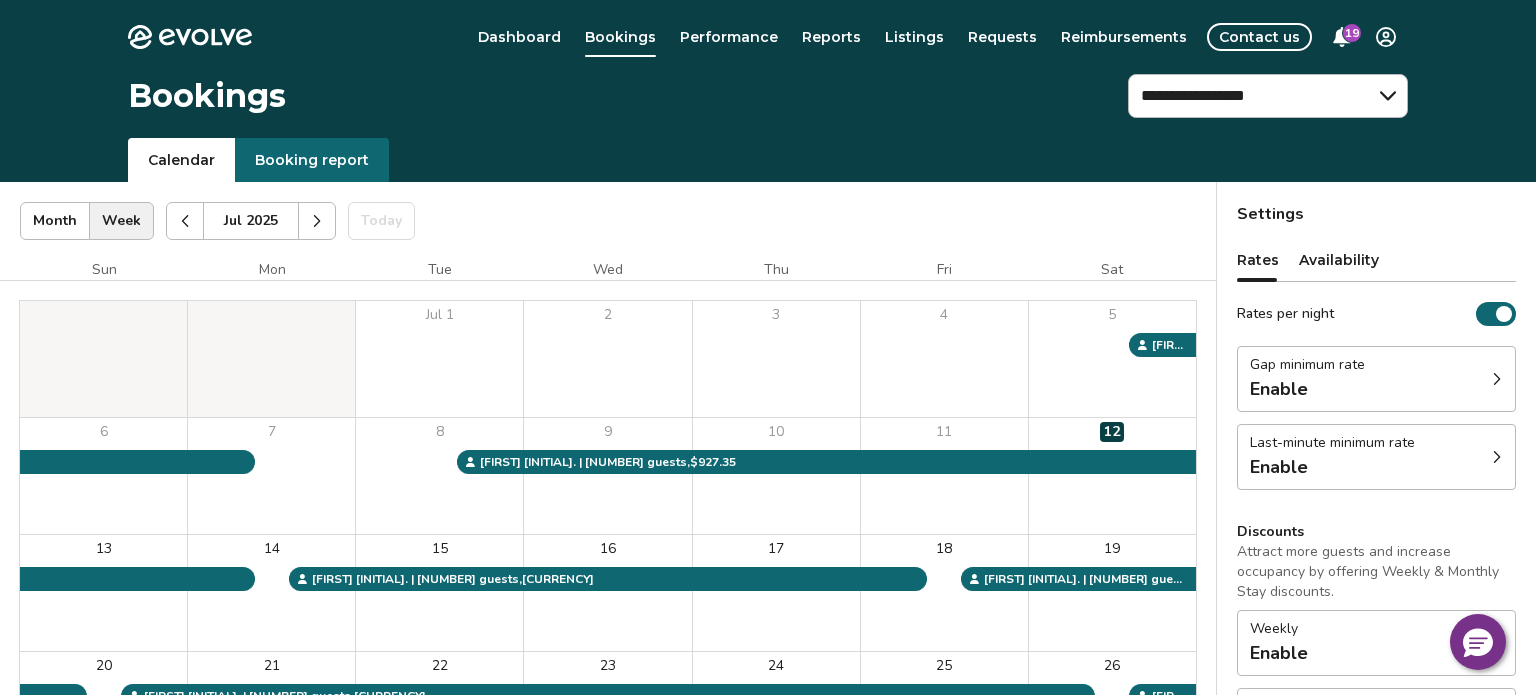 click on "Booking report" at bounding box center [312, 160] 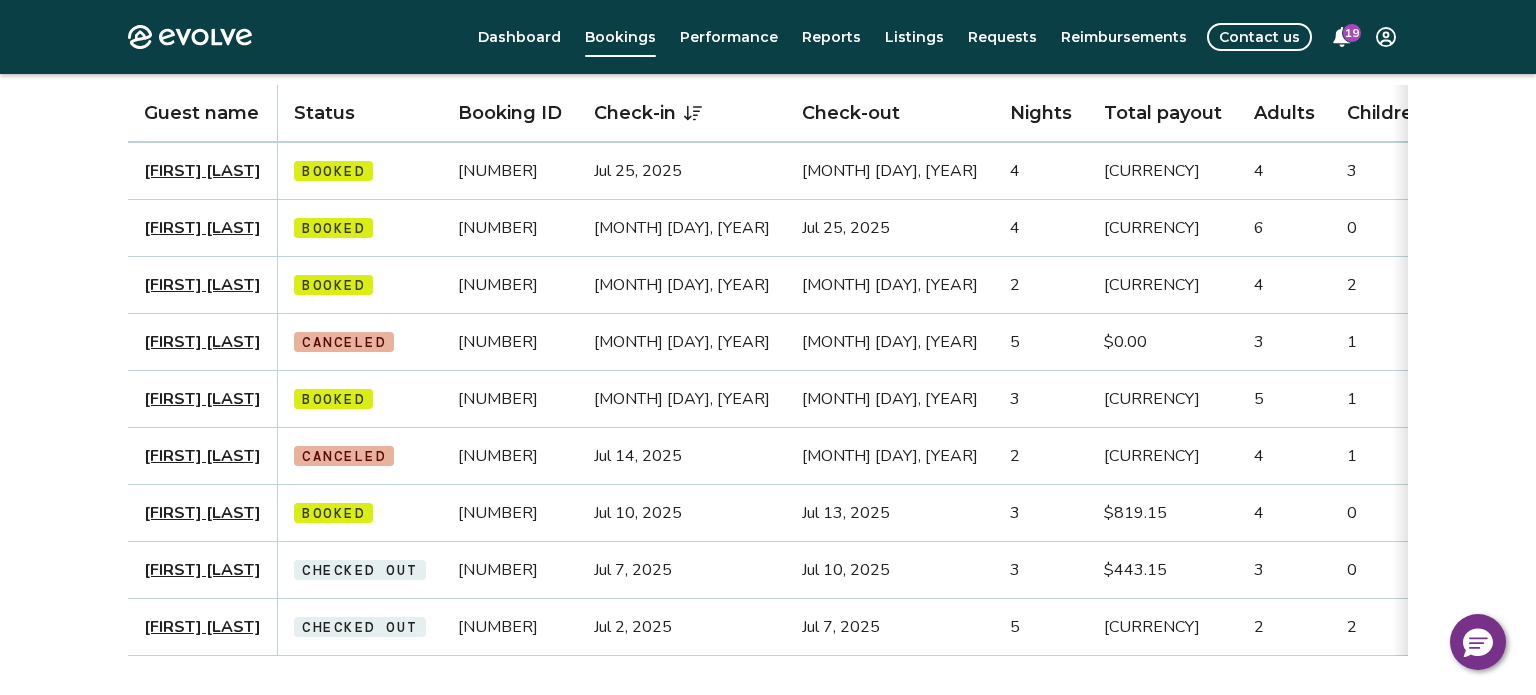 scroll, scrollTop: 246, scrollLeft: 0, axis: vertical 